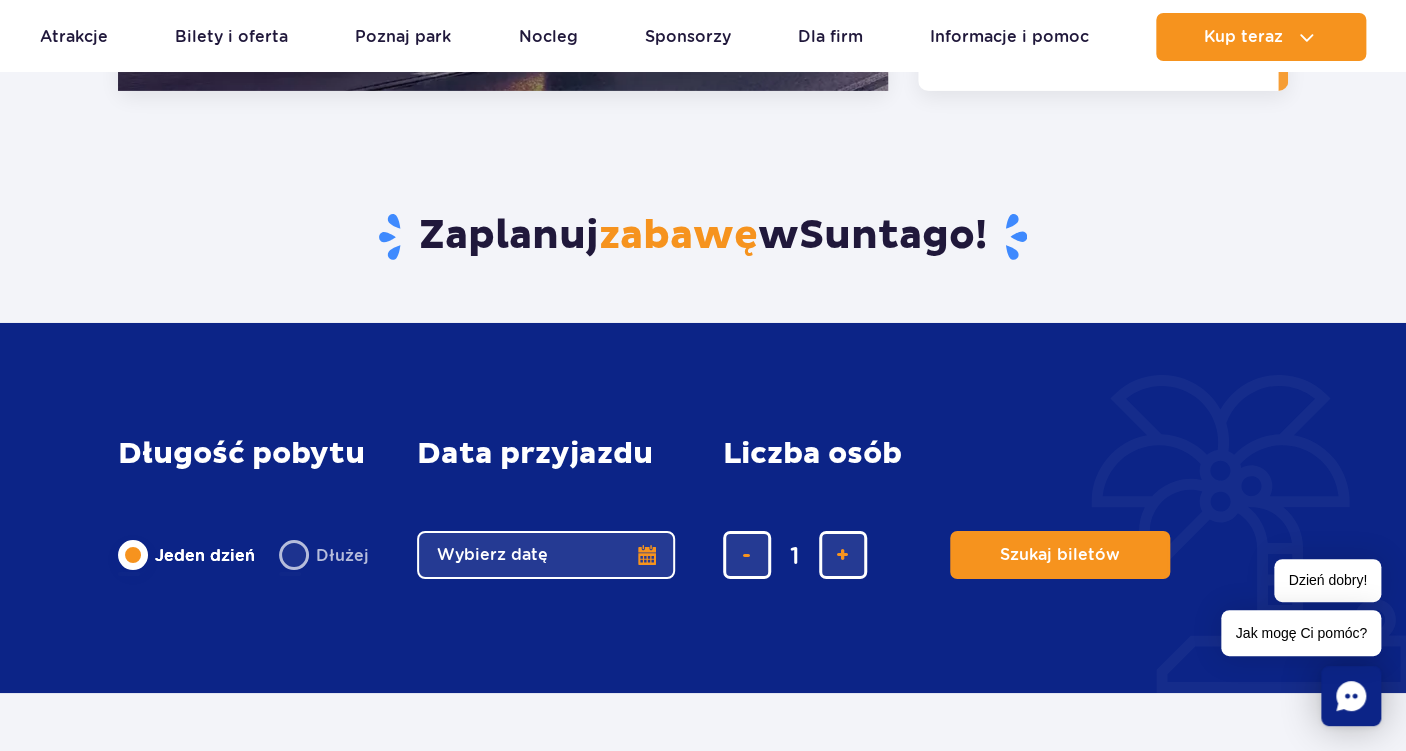 scroll, scrollTop: 2534, scrollLeft: 0, axis: vertical 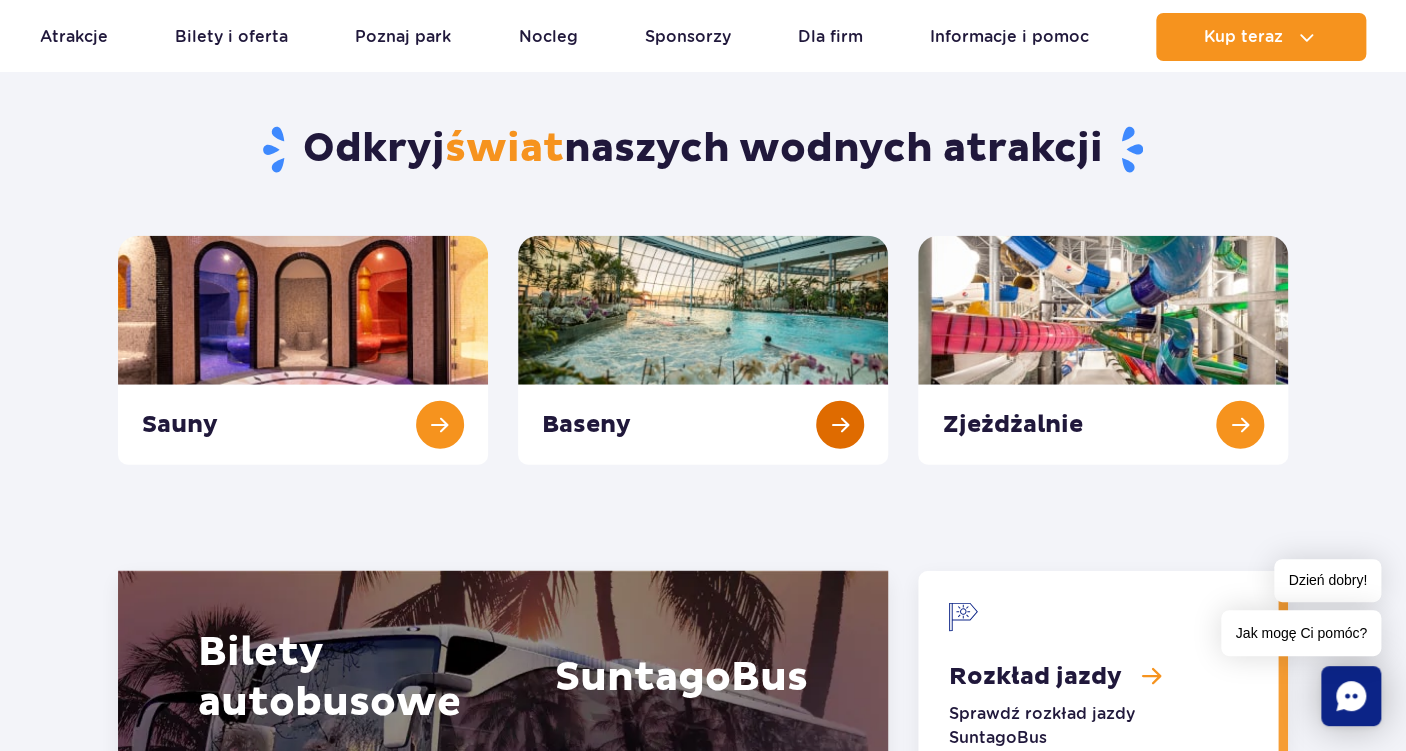 click at bounding box center (703, 350) 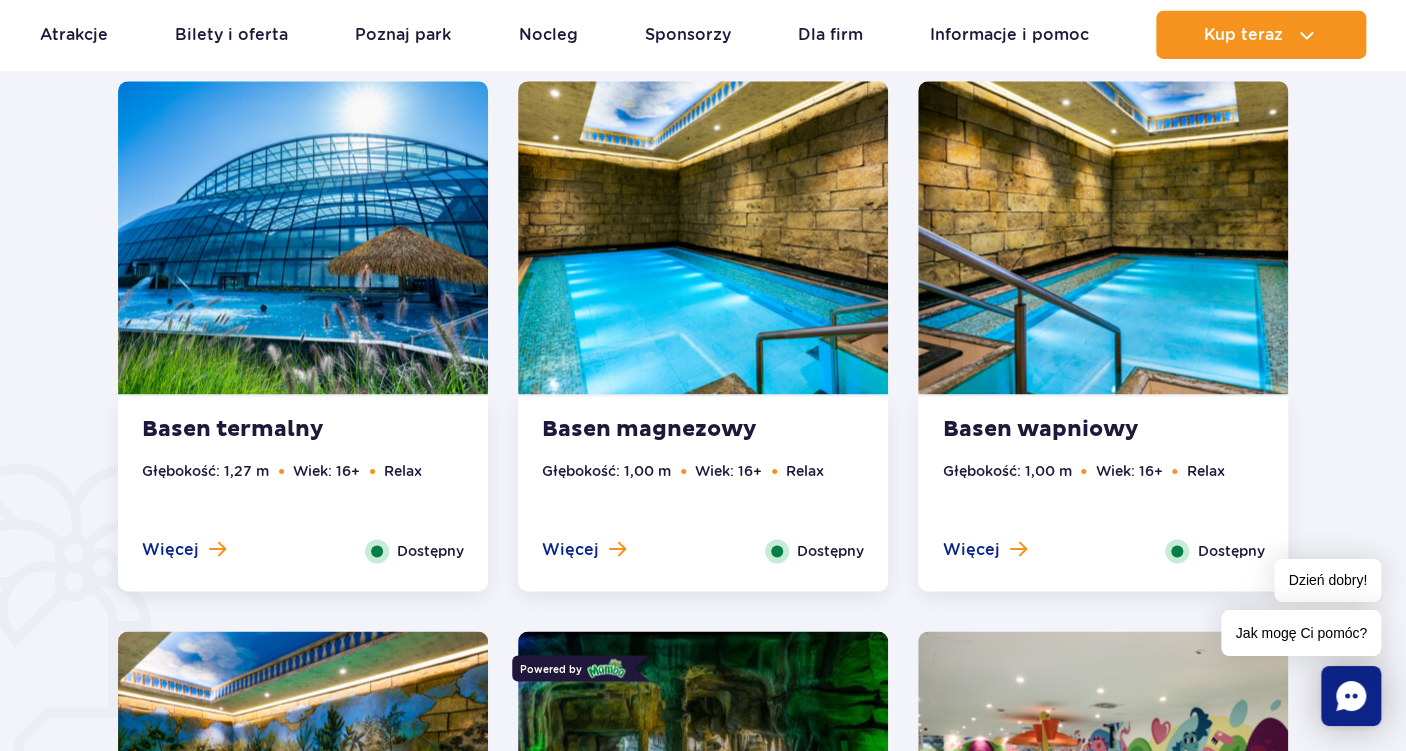 scroll, scrollTop: 1056, scrollLeft: 0, axis: vertical 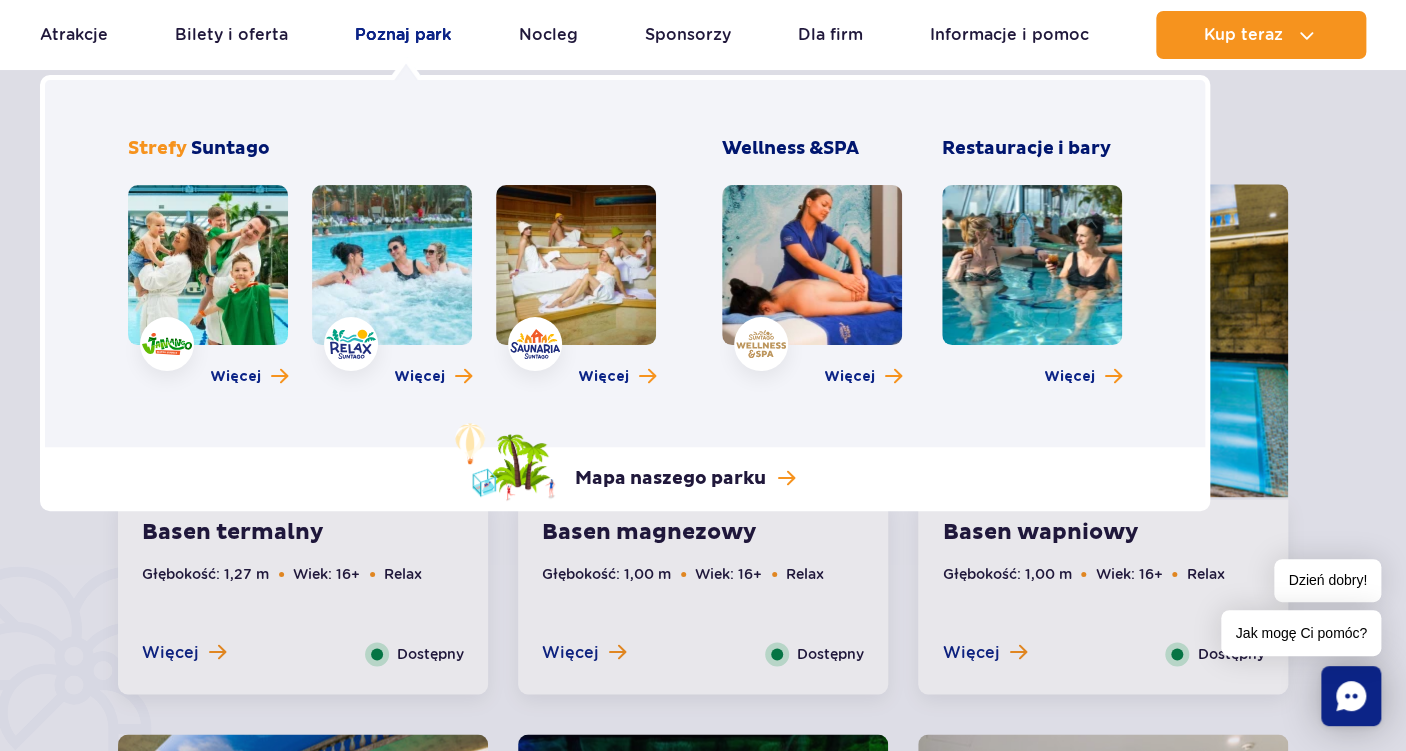 click on "Poznaj park" at bounding box center [403, 35] 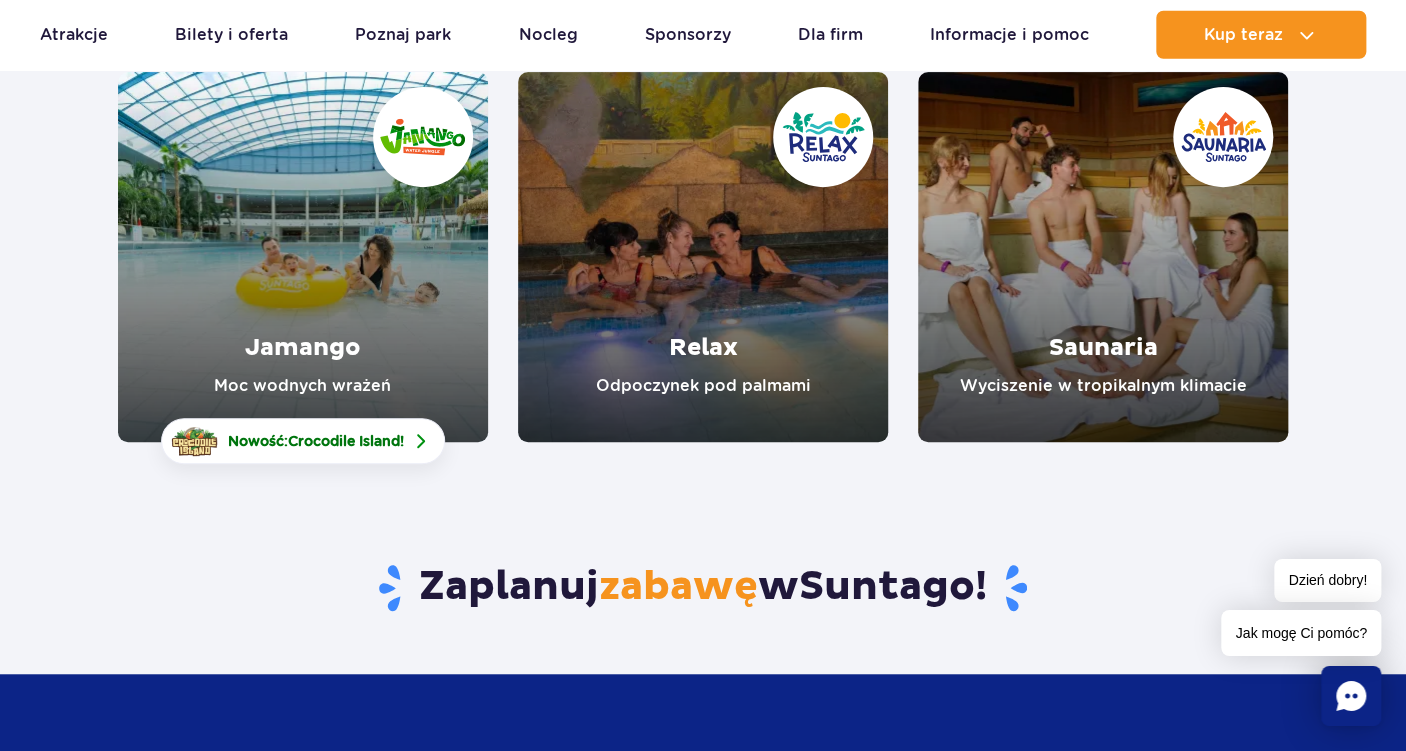 scroll, scrollTop: 316, scrollLeft: 0, axis: vertical 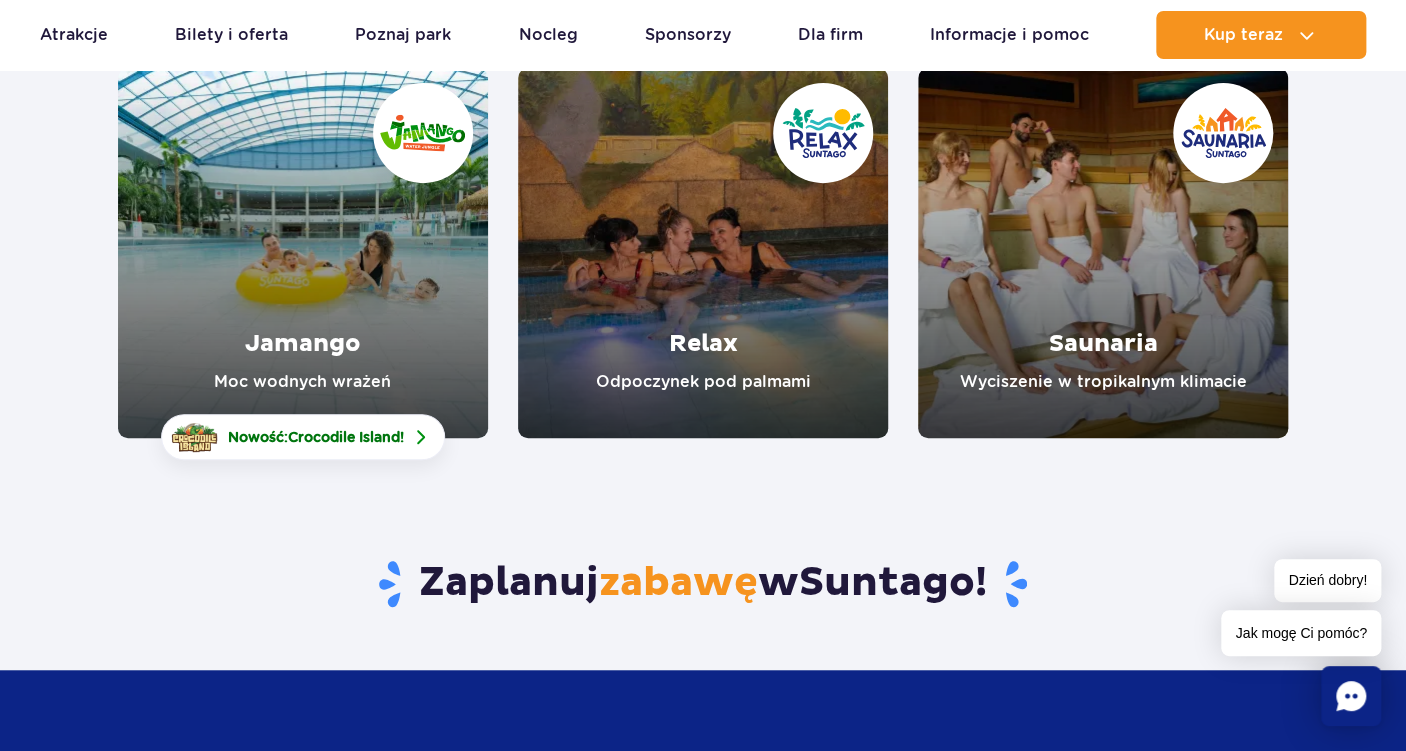 click at bounding box center [303, 253] 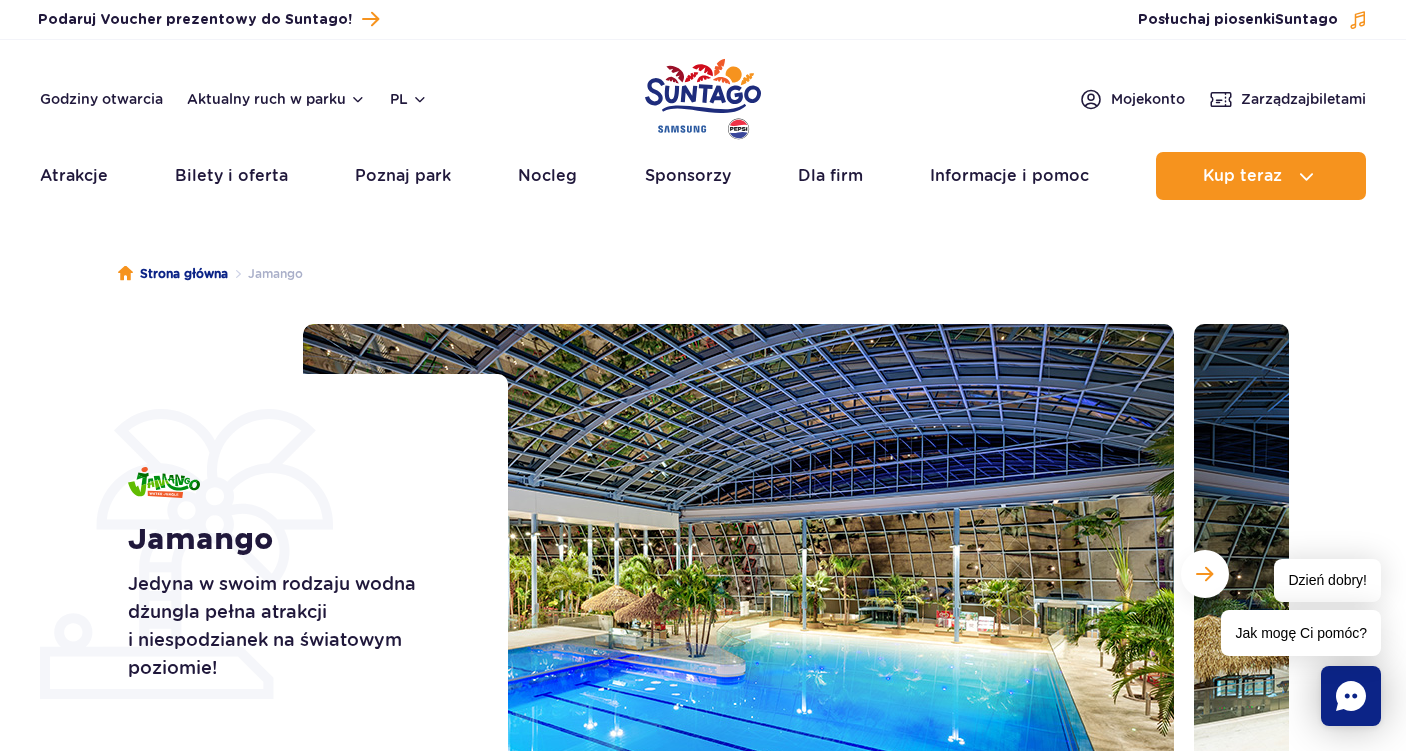 scroll, scrollTop: 0, scrollLeft: 0, axis: both 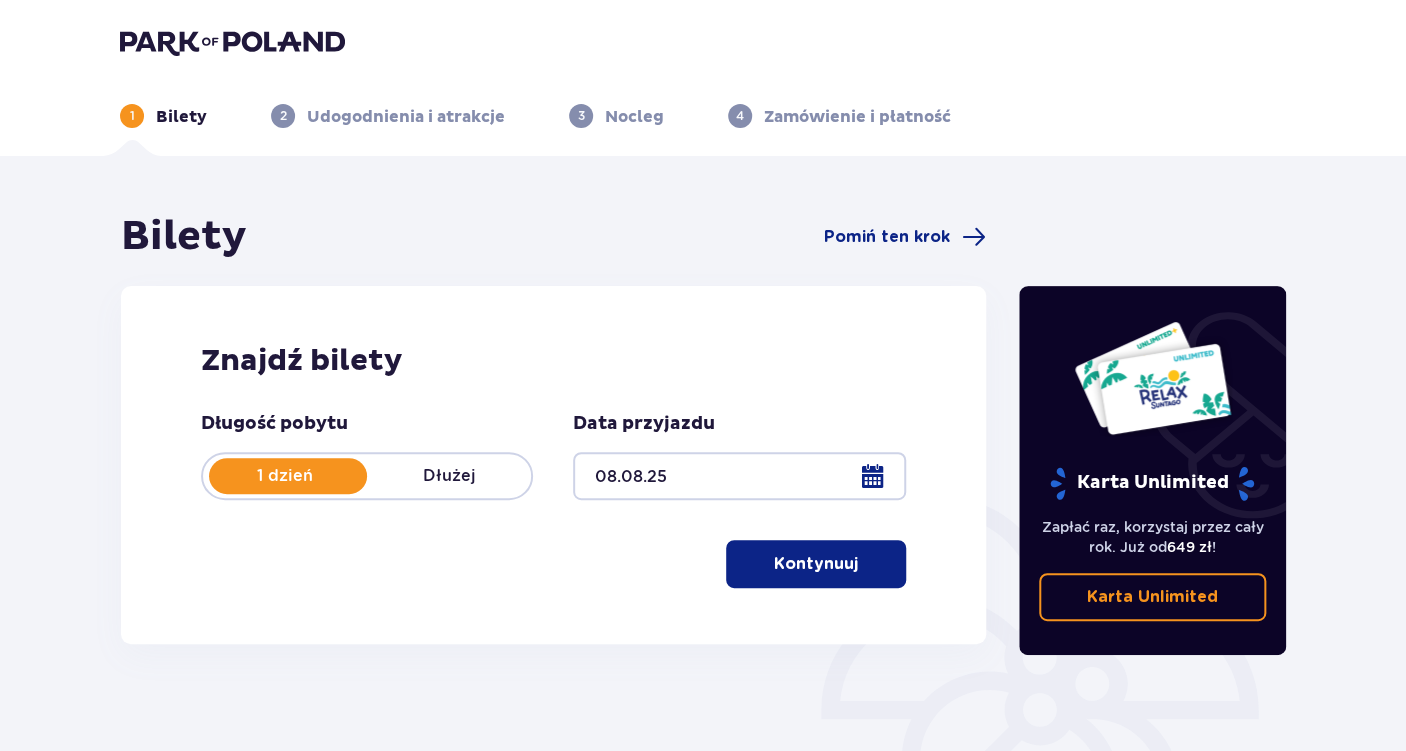 click at bounding box center (862, 564) 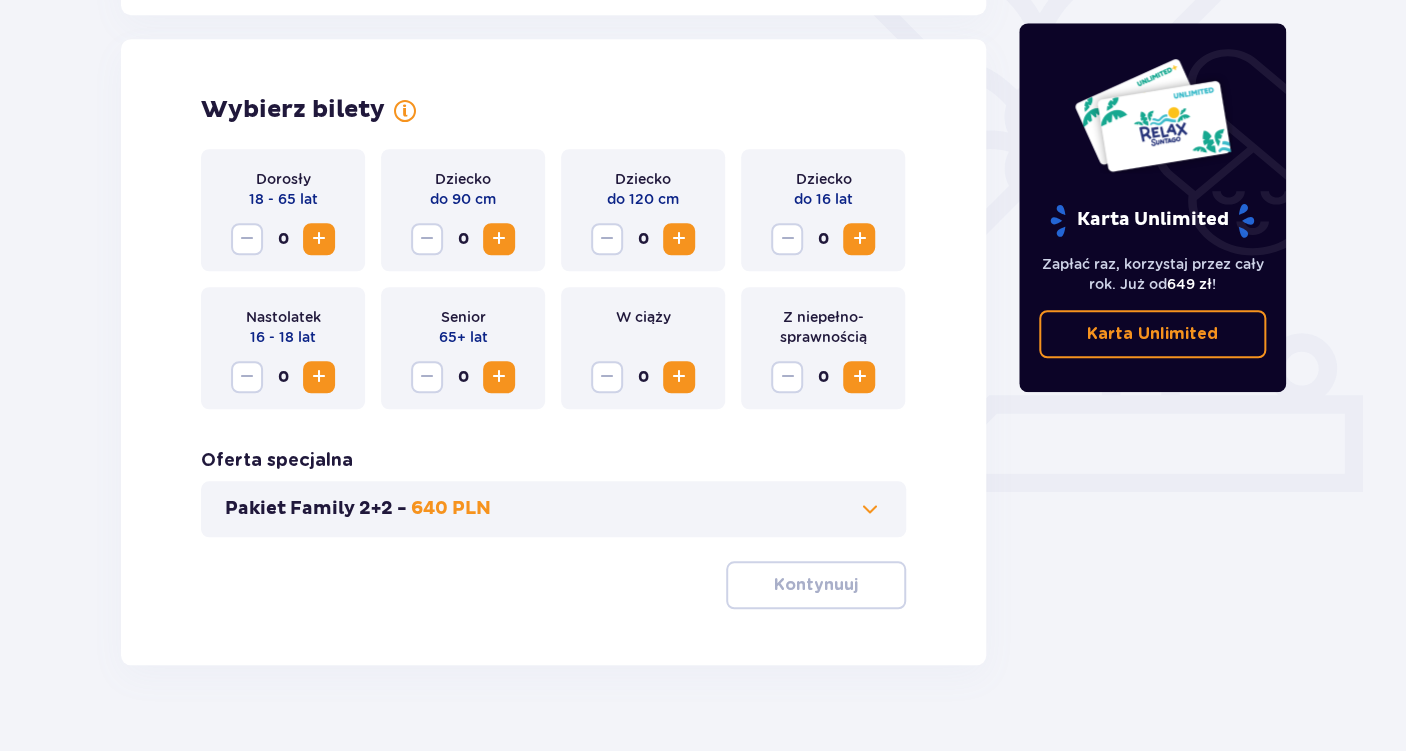 scroll, scrollTop: 556, scrollLeft: 0, axis: vertical 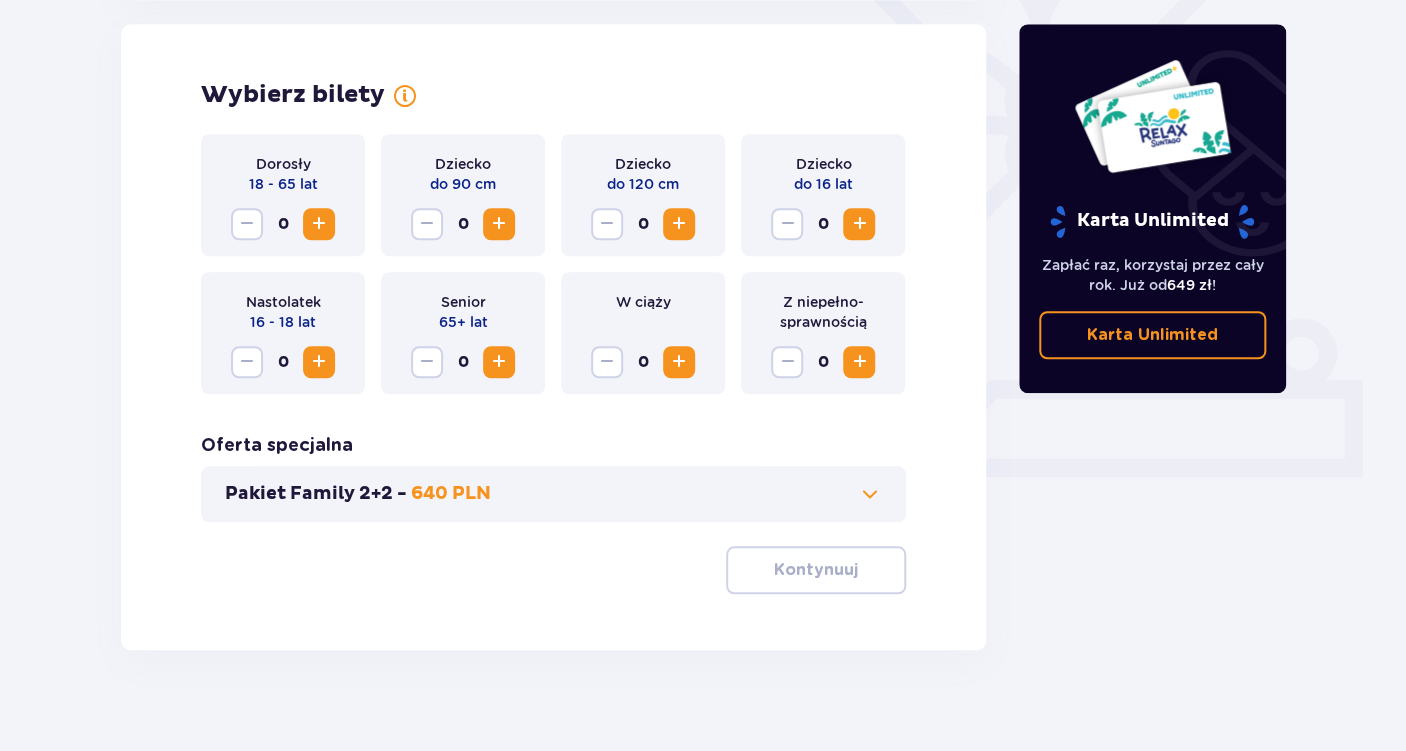 click at bounding box center (679, 224) 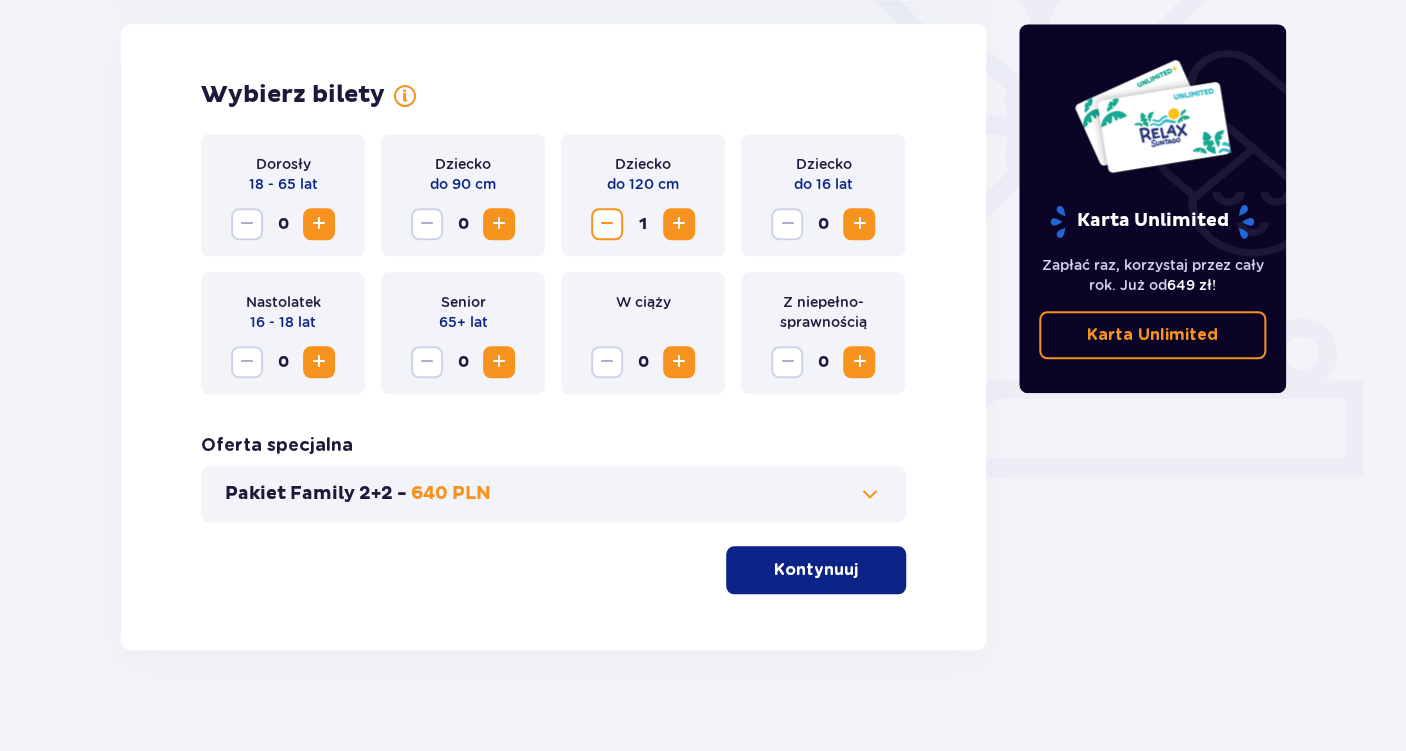 click at bounding box center [859, 224] 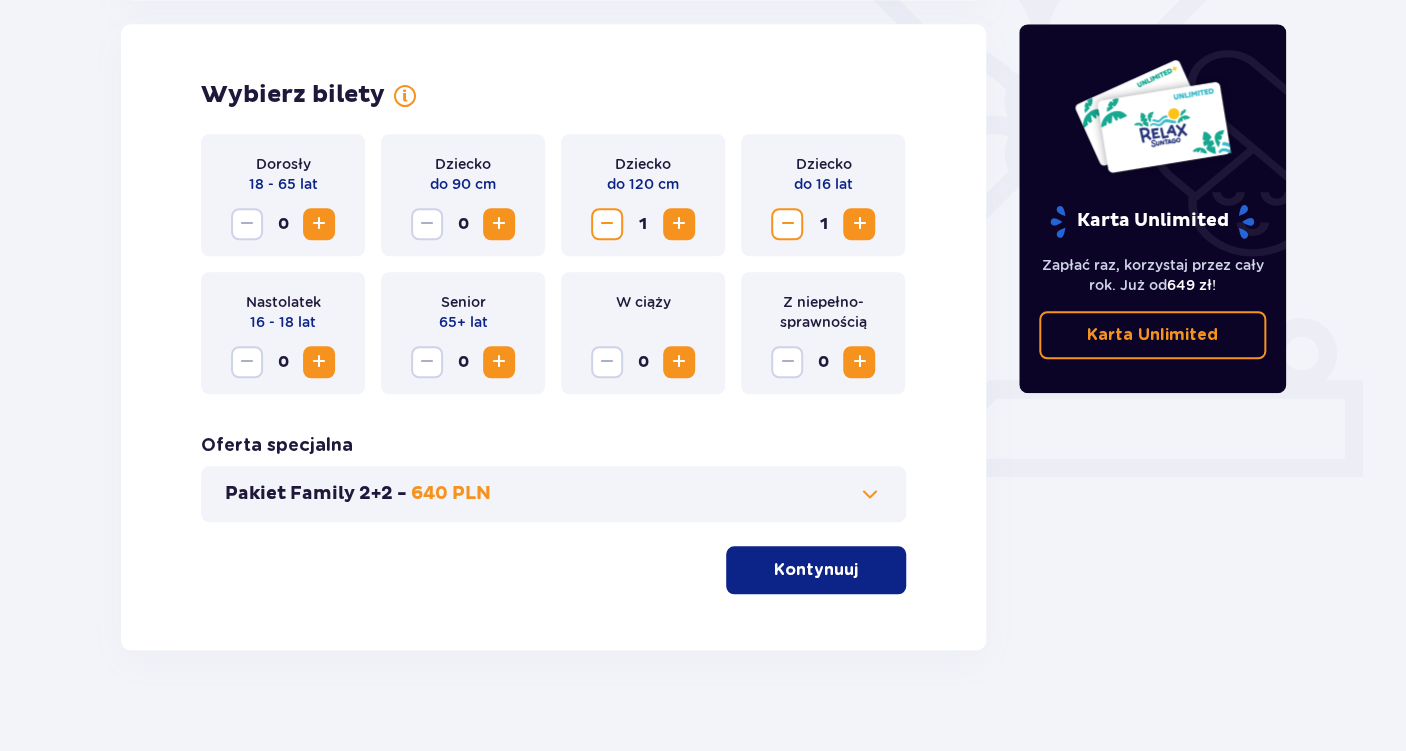 click at bounding box center (319, 224) 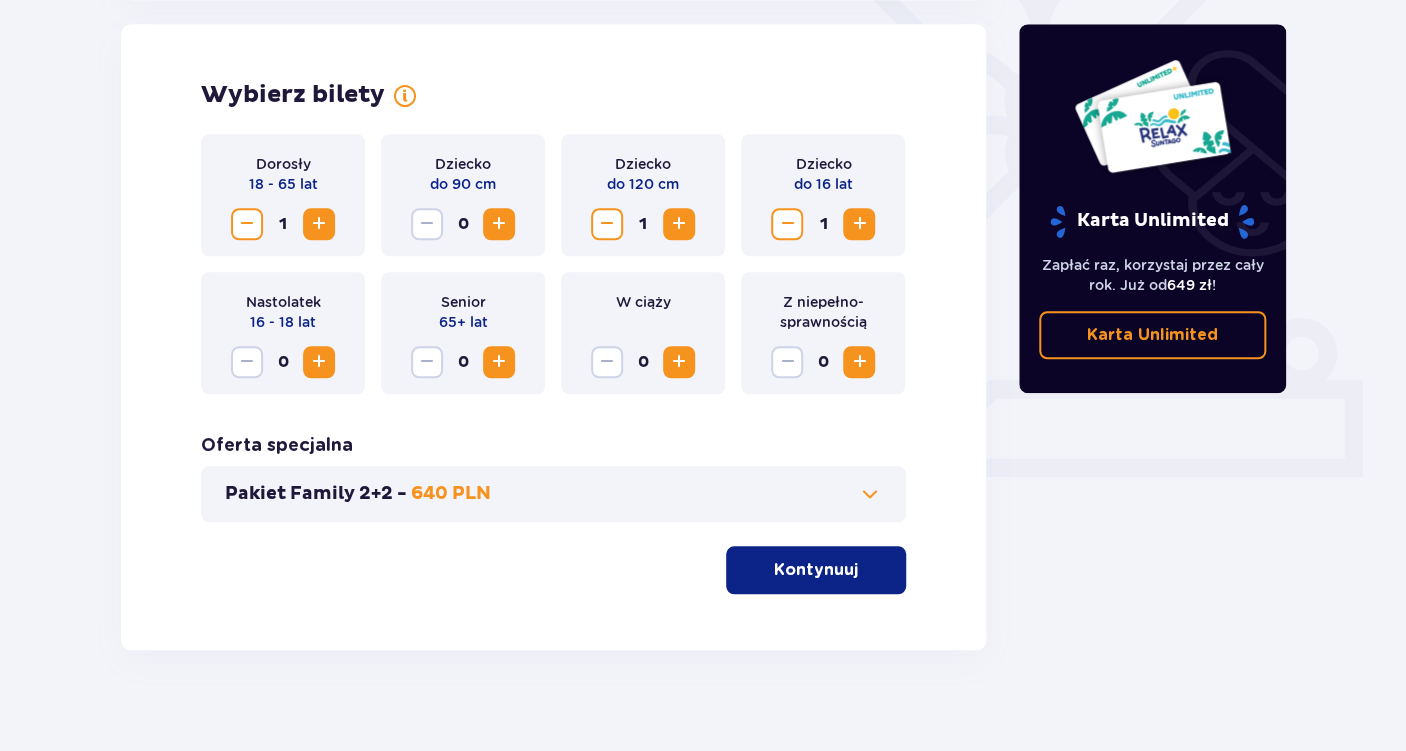 click at bounding box center (319, 224) 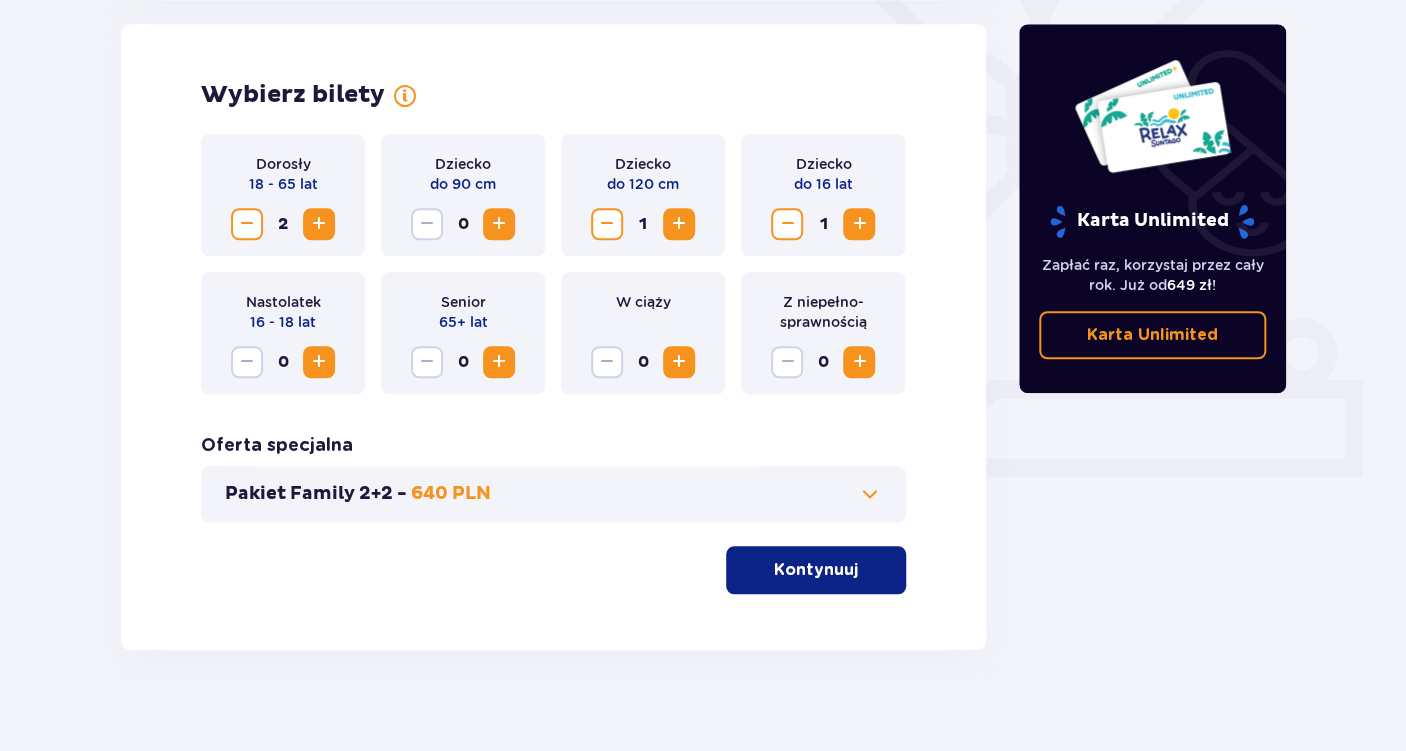 click on "Kontynuuj" at bounding box center [816, 570] 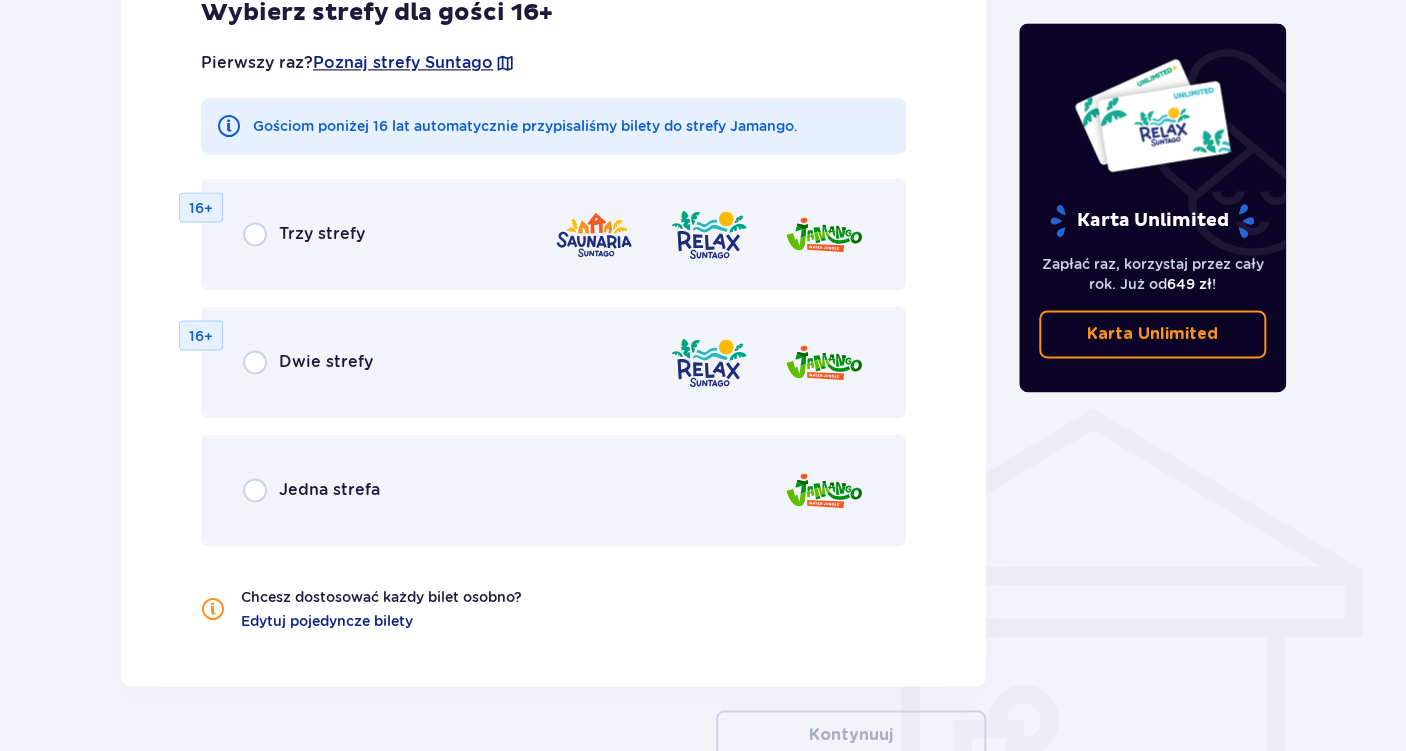 scroll, scrollTop: 1321, scrollLeft: 0, axis: vertical 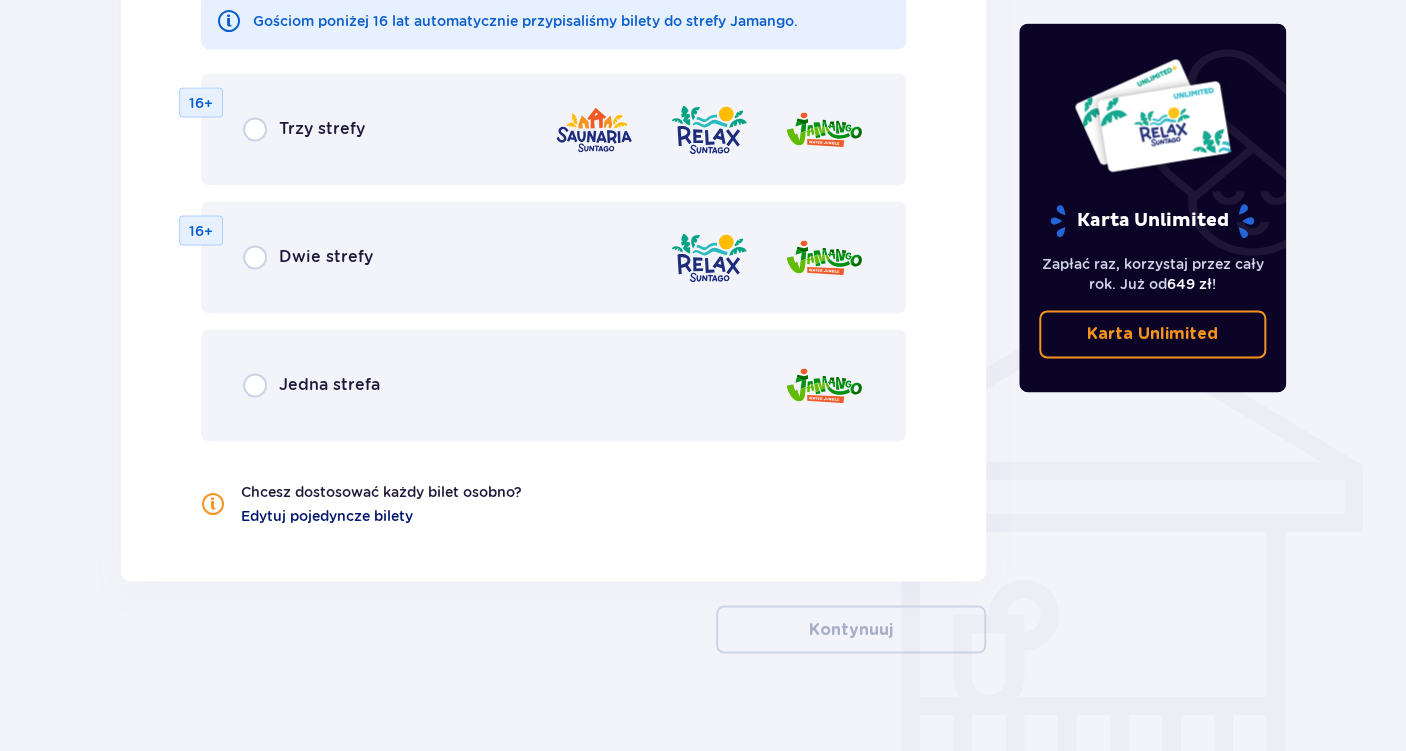 click on "Edytuj pojedyncze bilety" at bounding box center (327, 515) 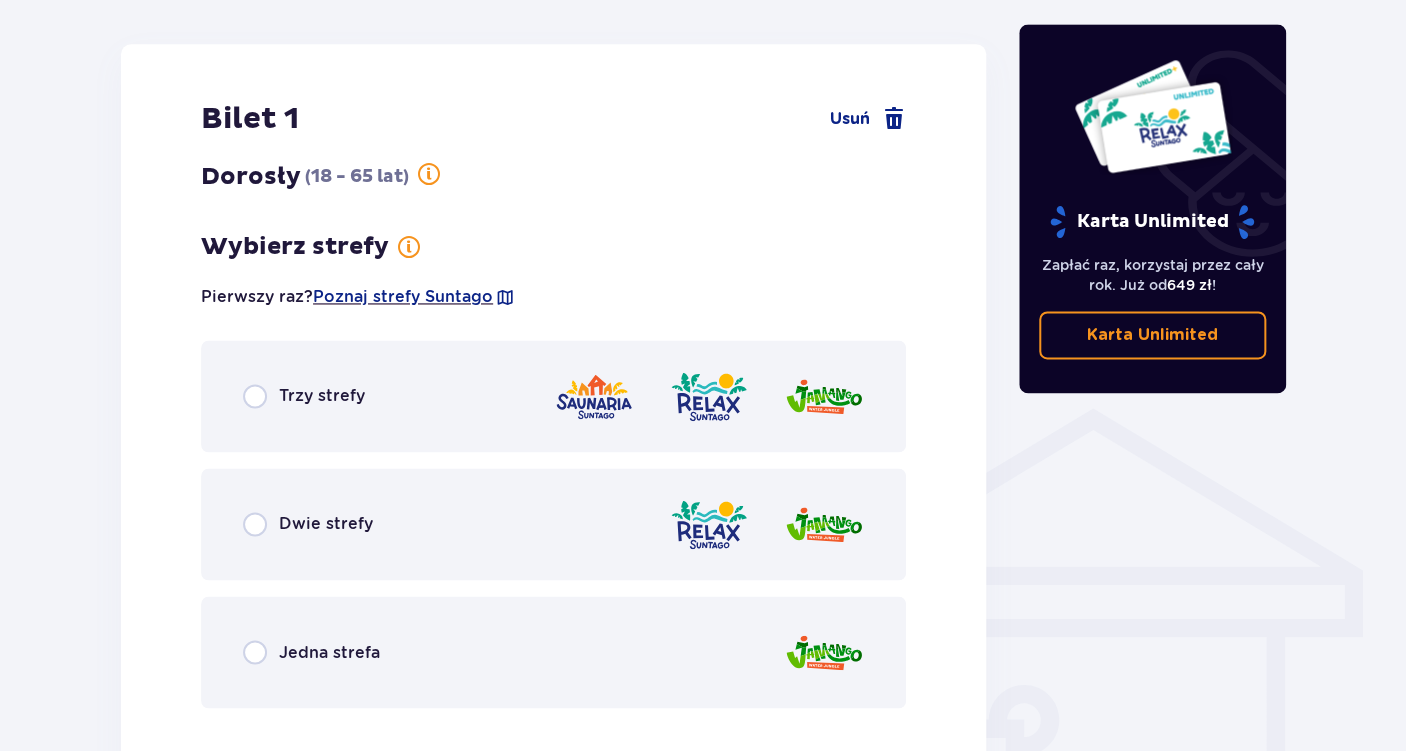 scroll, scrollTop: 1321, scrollLeft: 0, axis: vertical 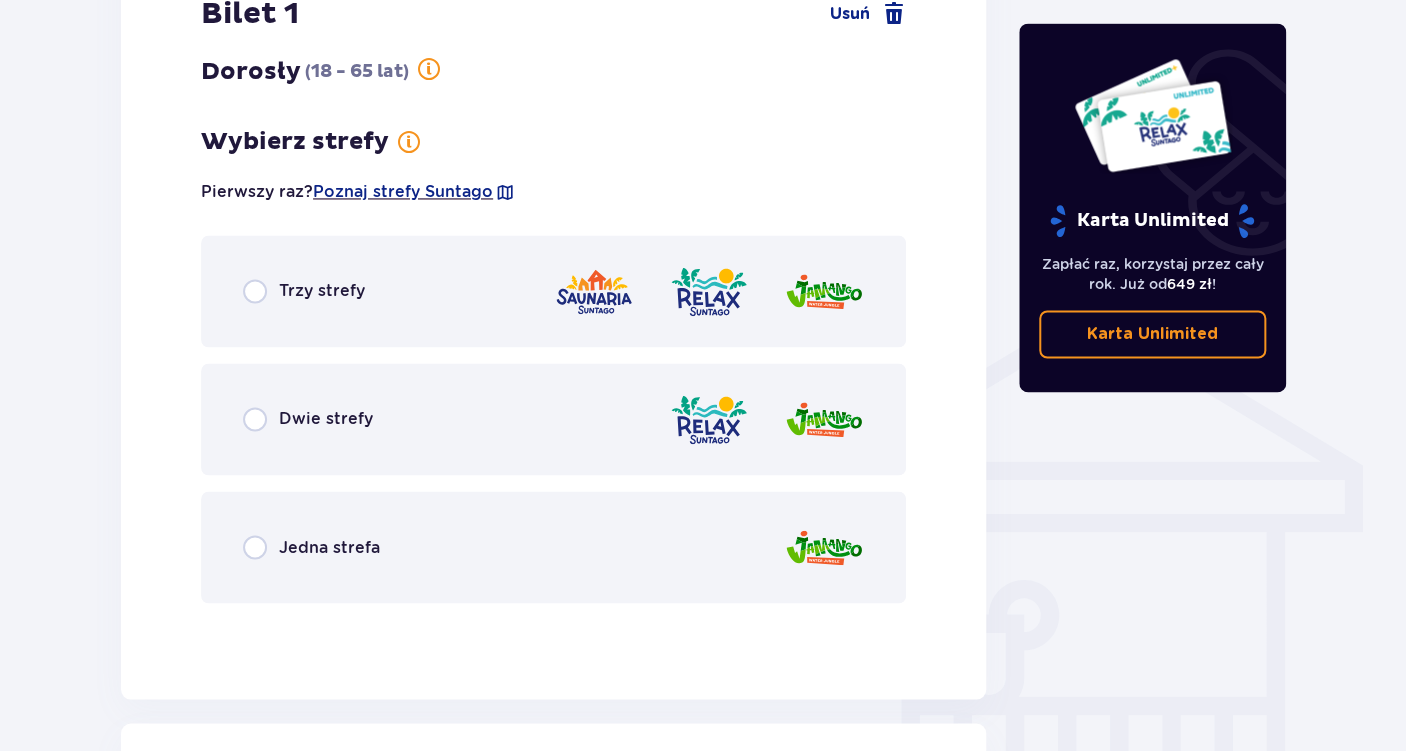 click on "Jedna strefa" at bounding box center (329, 547) 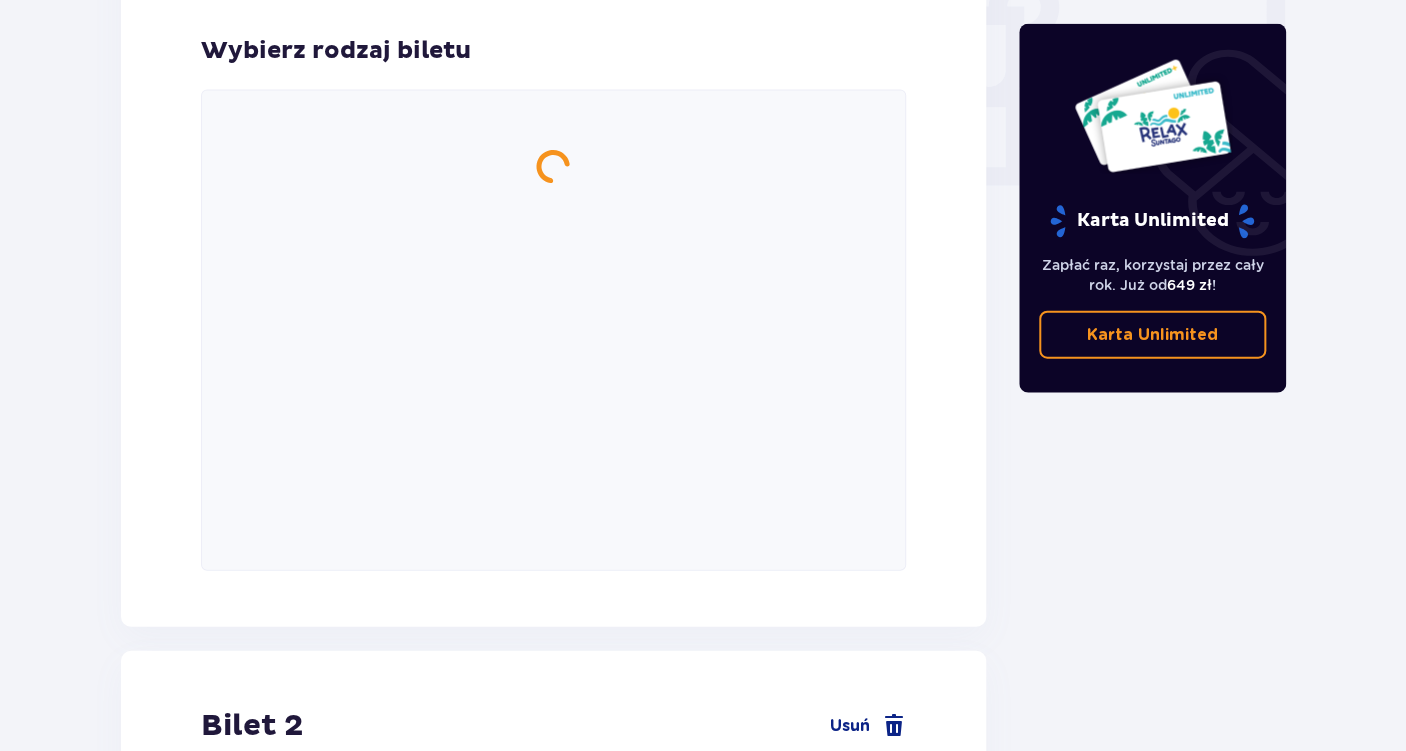 scroll, scrollTop: 1940, scrollLeft: 0, axis: vertical 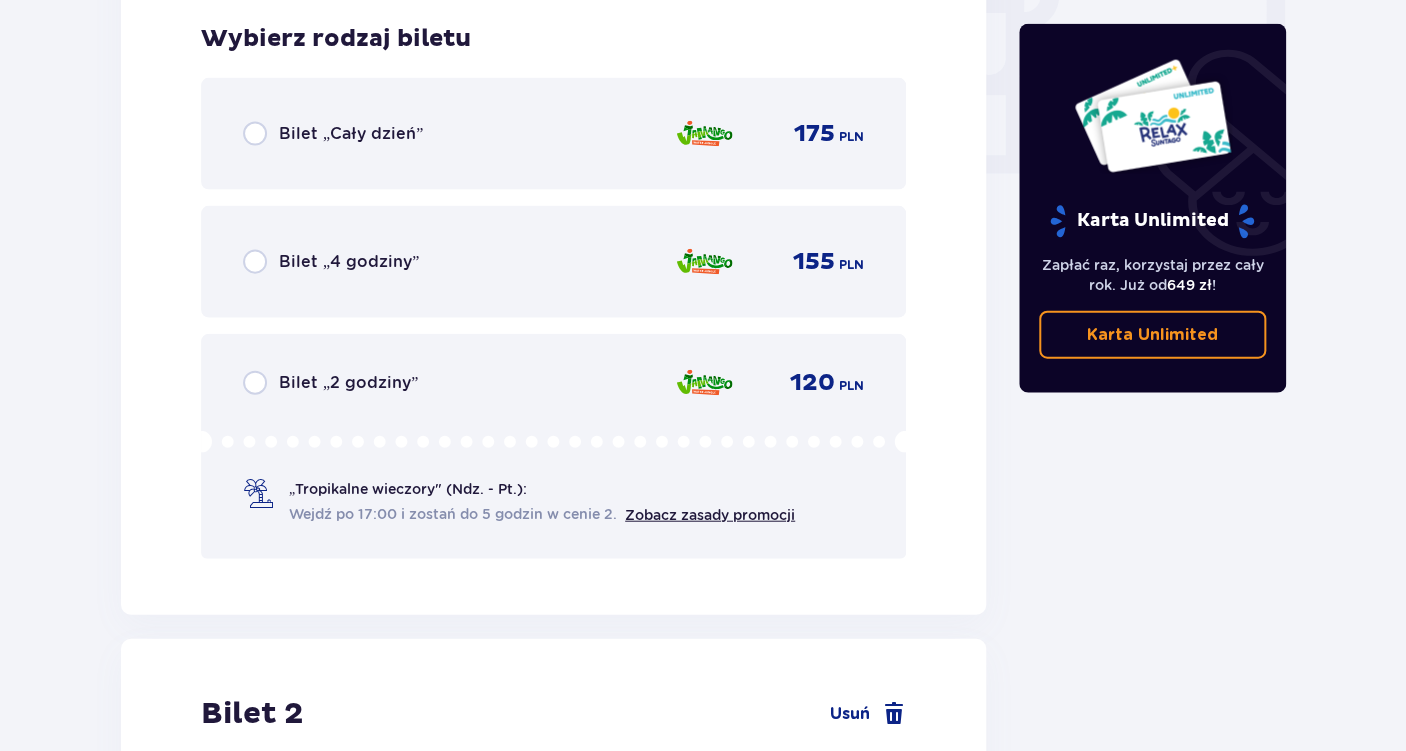 click on "Bilet „Cały dzień”" at bounding box center [351, 134] 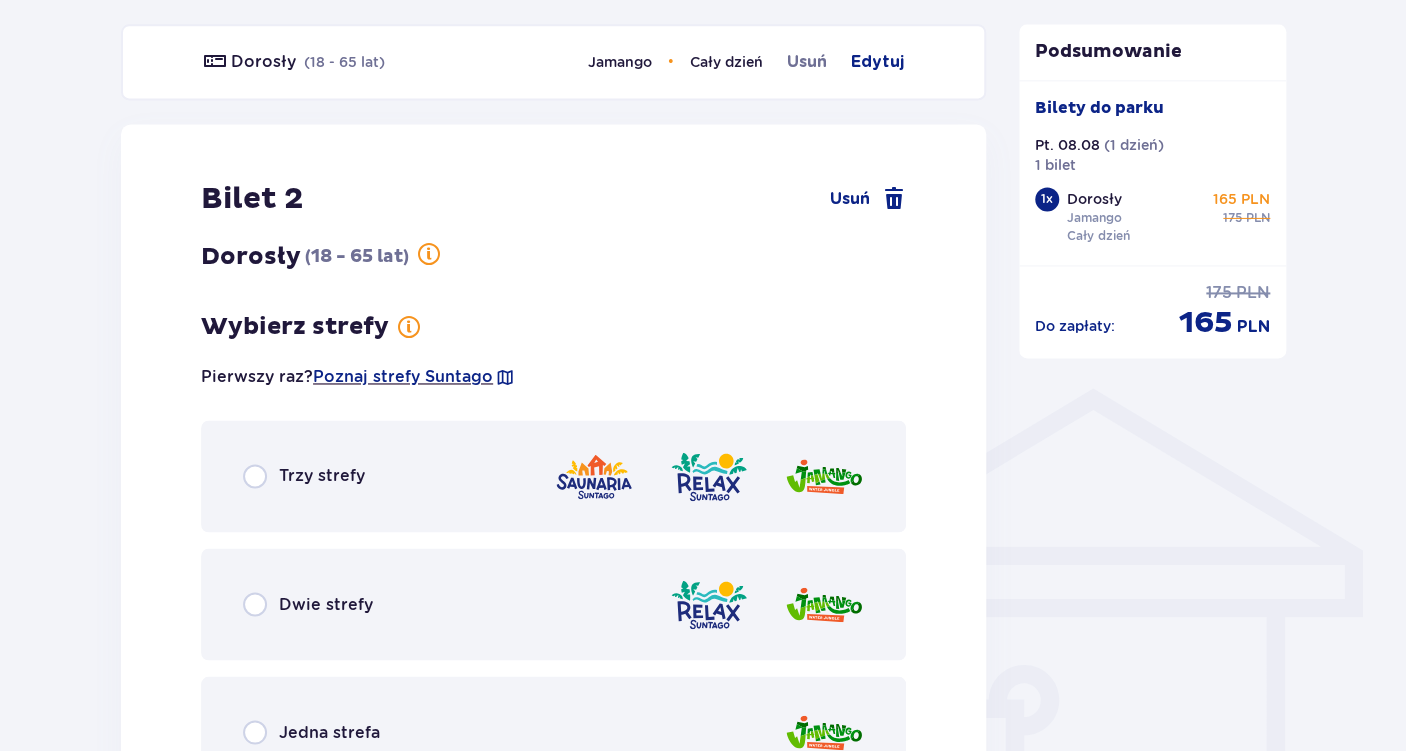 scroll, scrollTop: 1236, scrollLeft: 0, axis: vertical 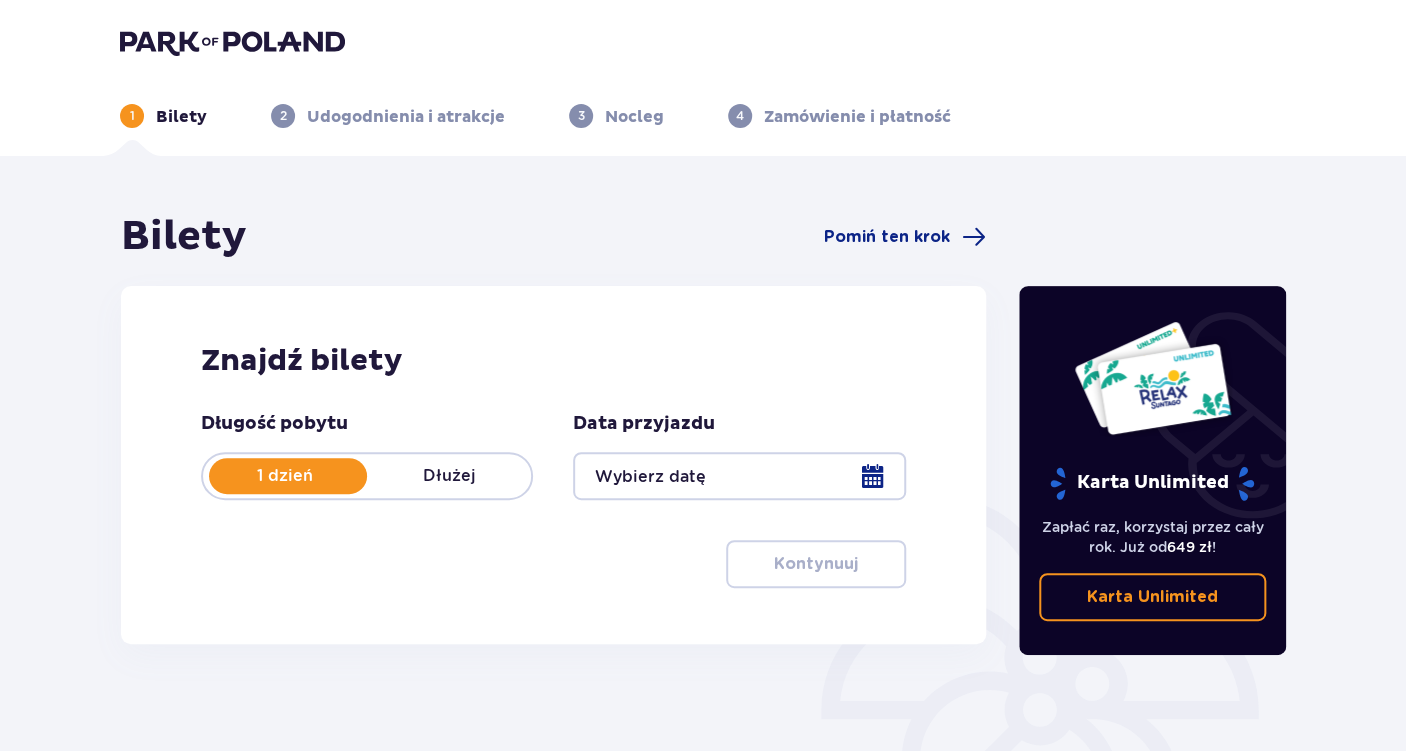 click at bounding box center [739, 476] 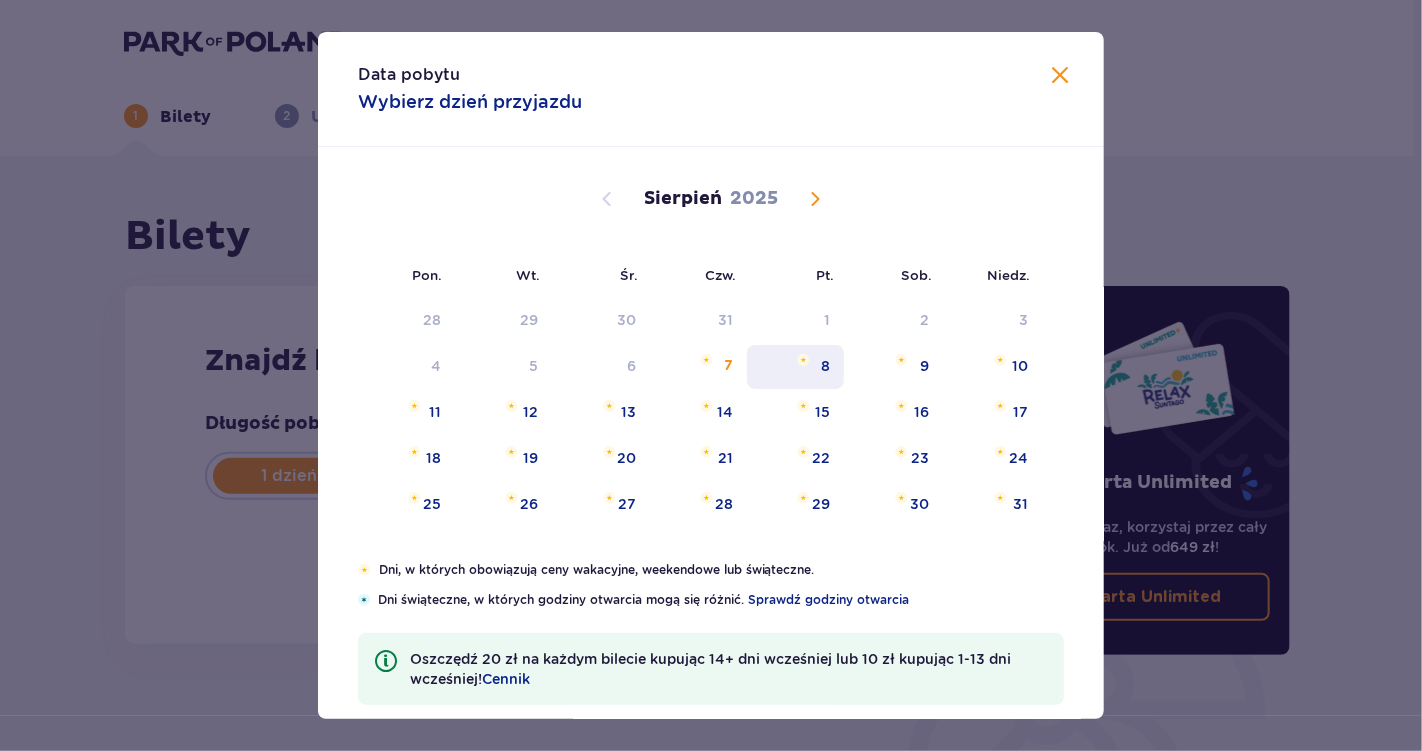 click on "8" at bounding box center [825, 366] 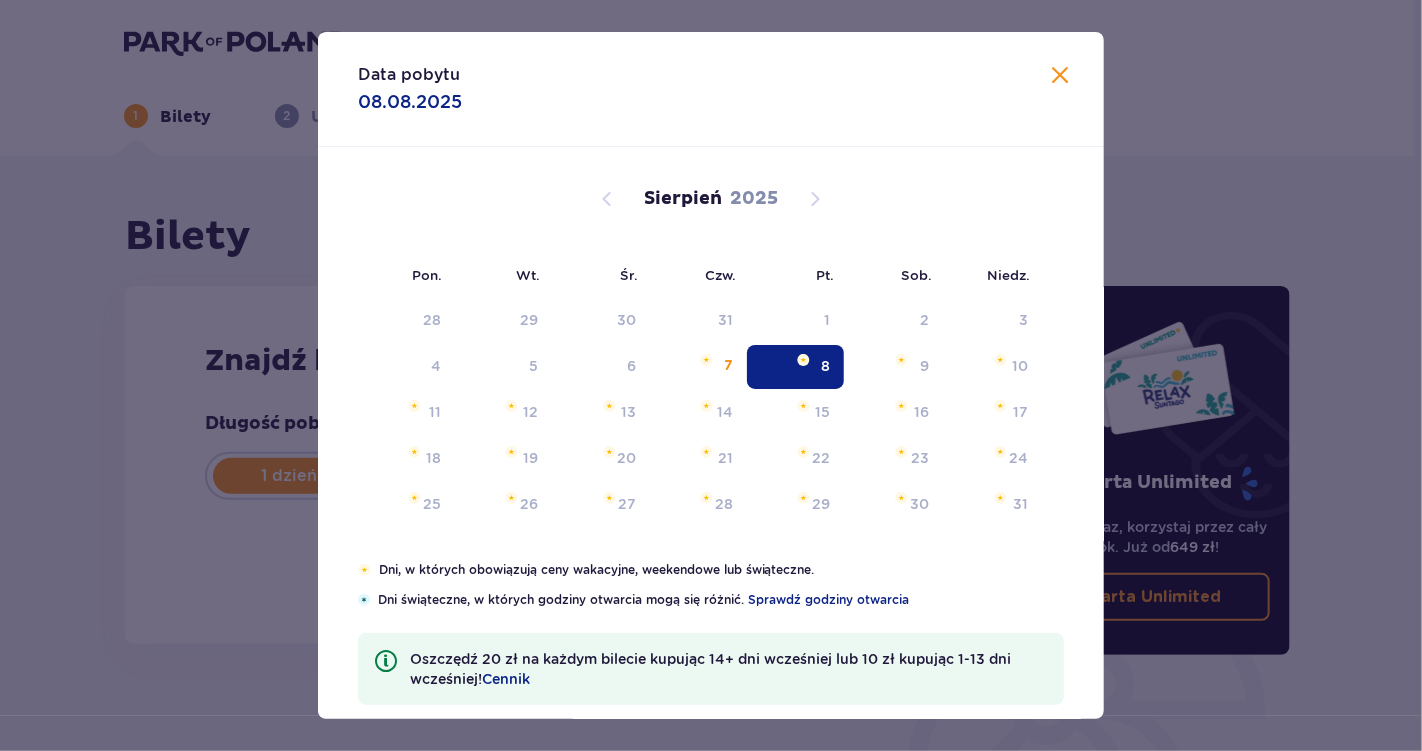 type on "08.08.25" 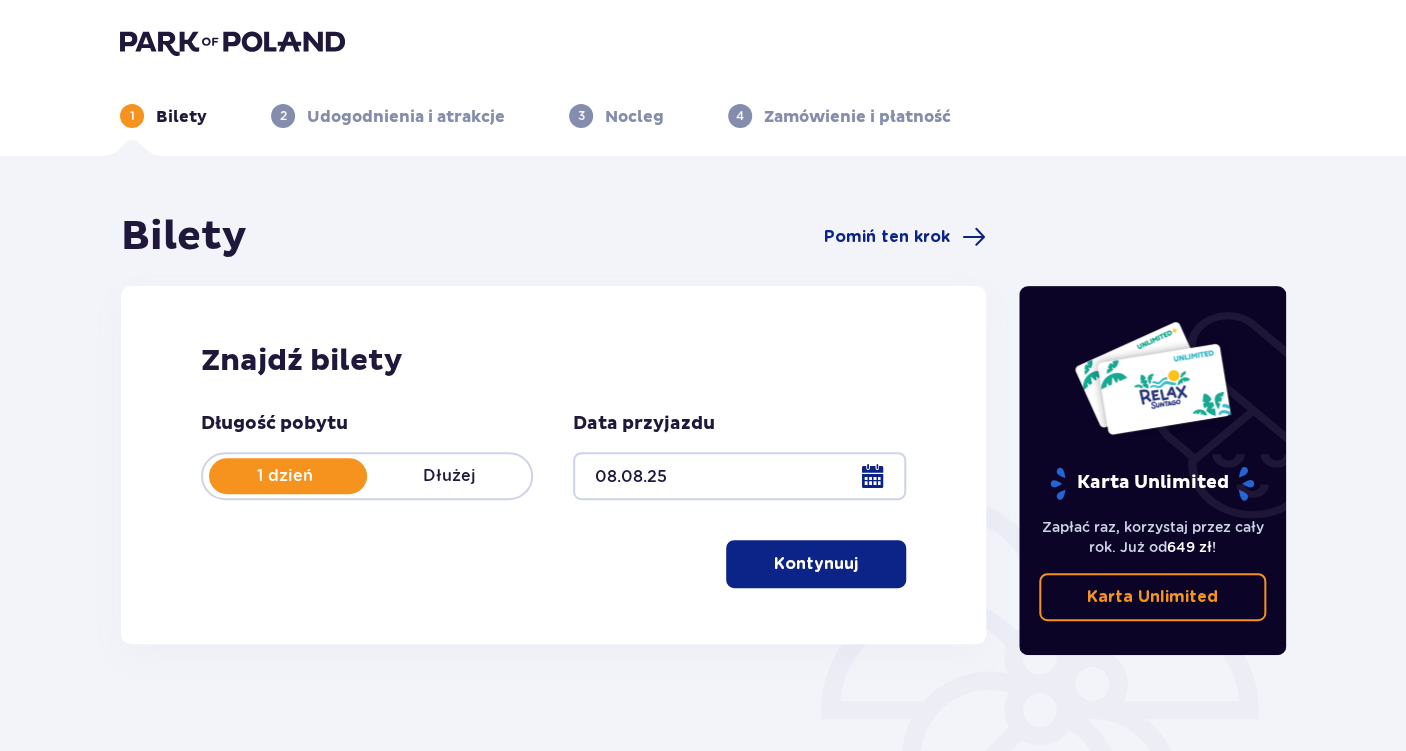 click on "Kontynuuj" at bounding box center [816, 564] 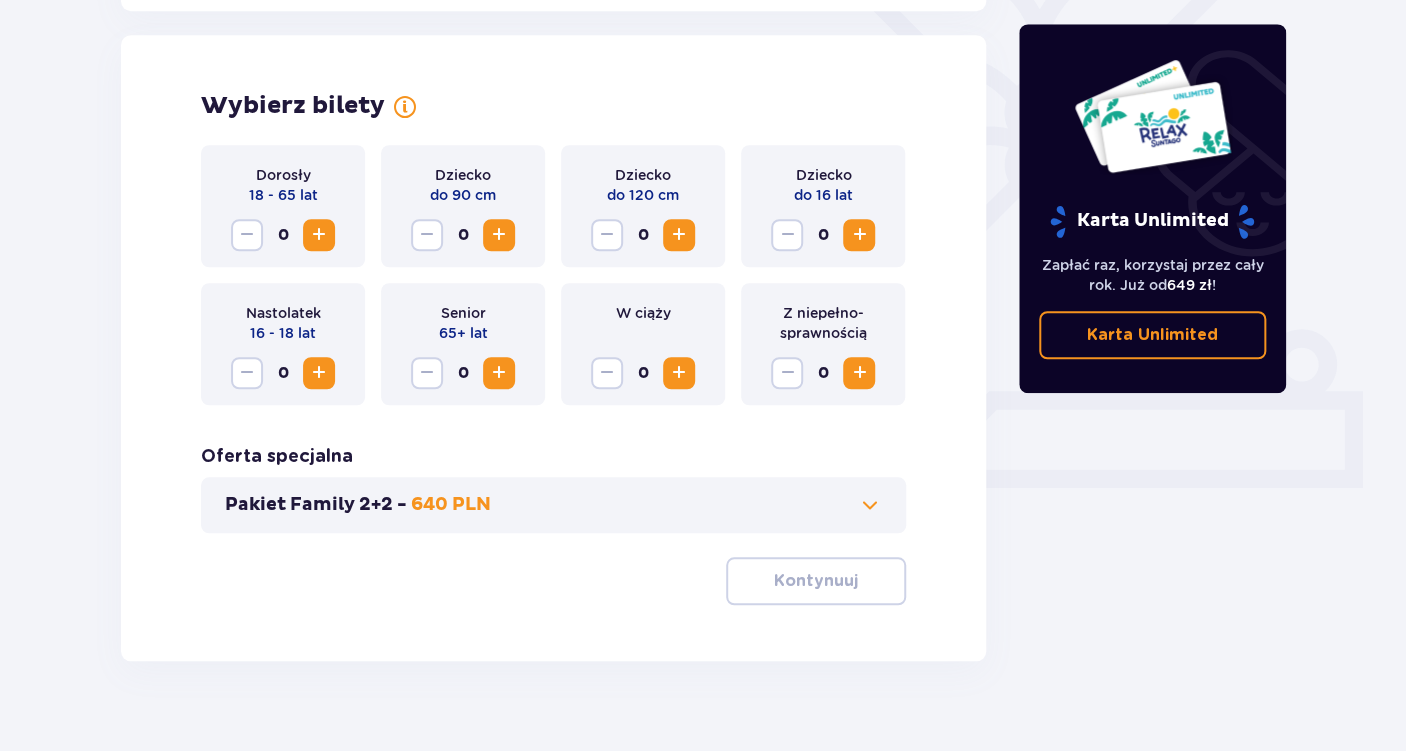 scroll, scrollTop: 556, scrollLeft: 0, axis: vertical 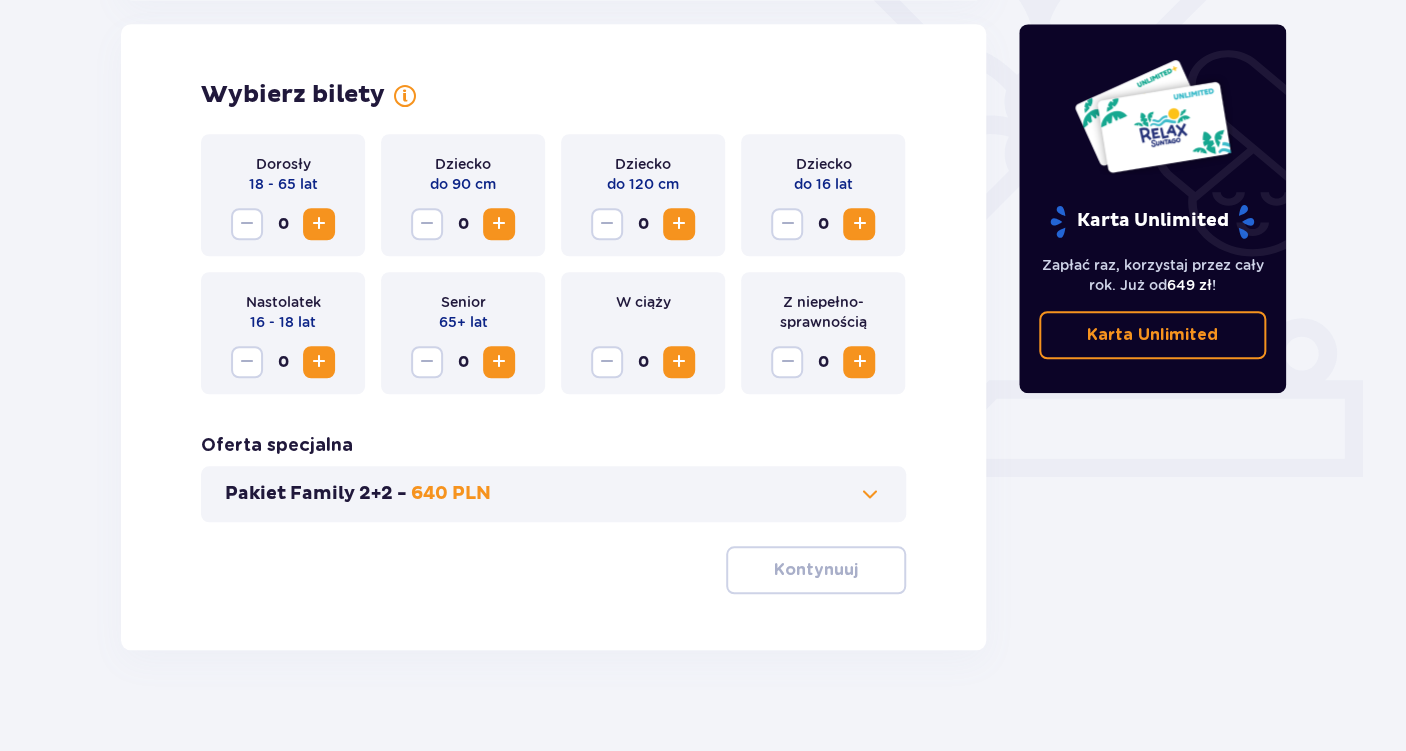 click at bounding box center [319, 224] 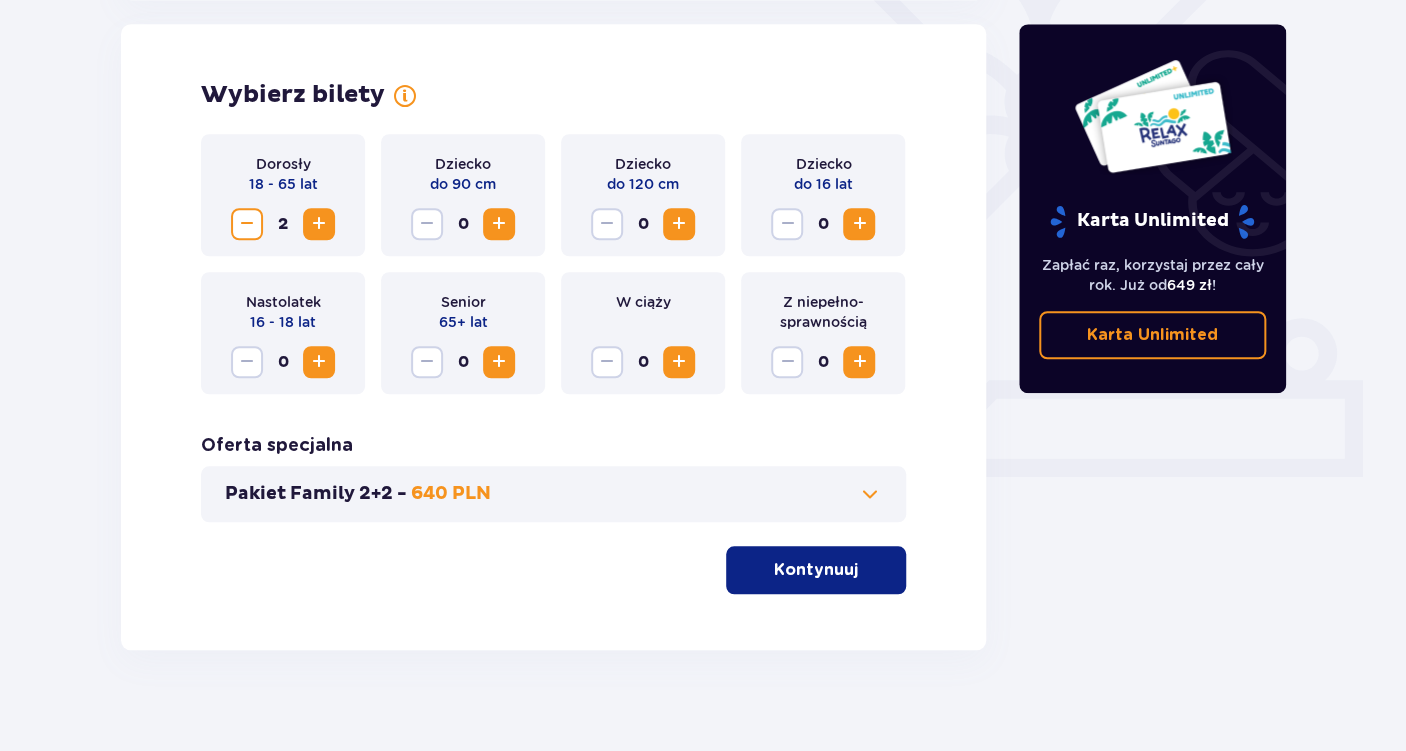 click at bounding box center (679, 224) 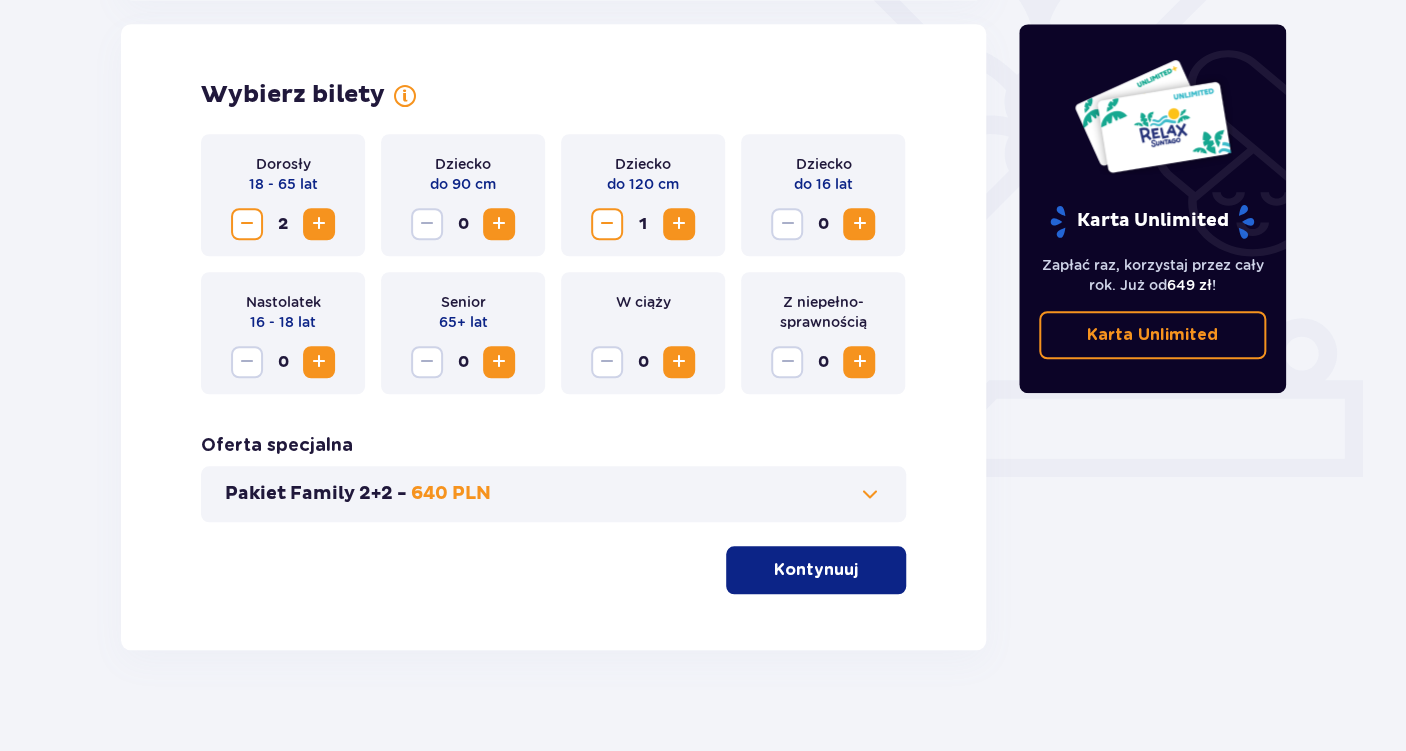 click at bounding box center (859, 224) 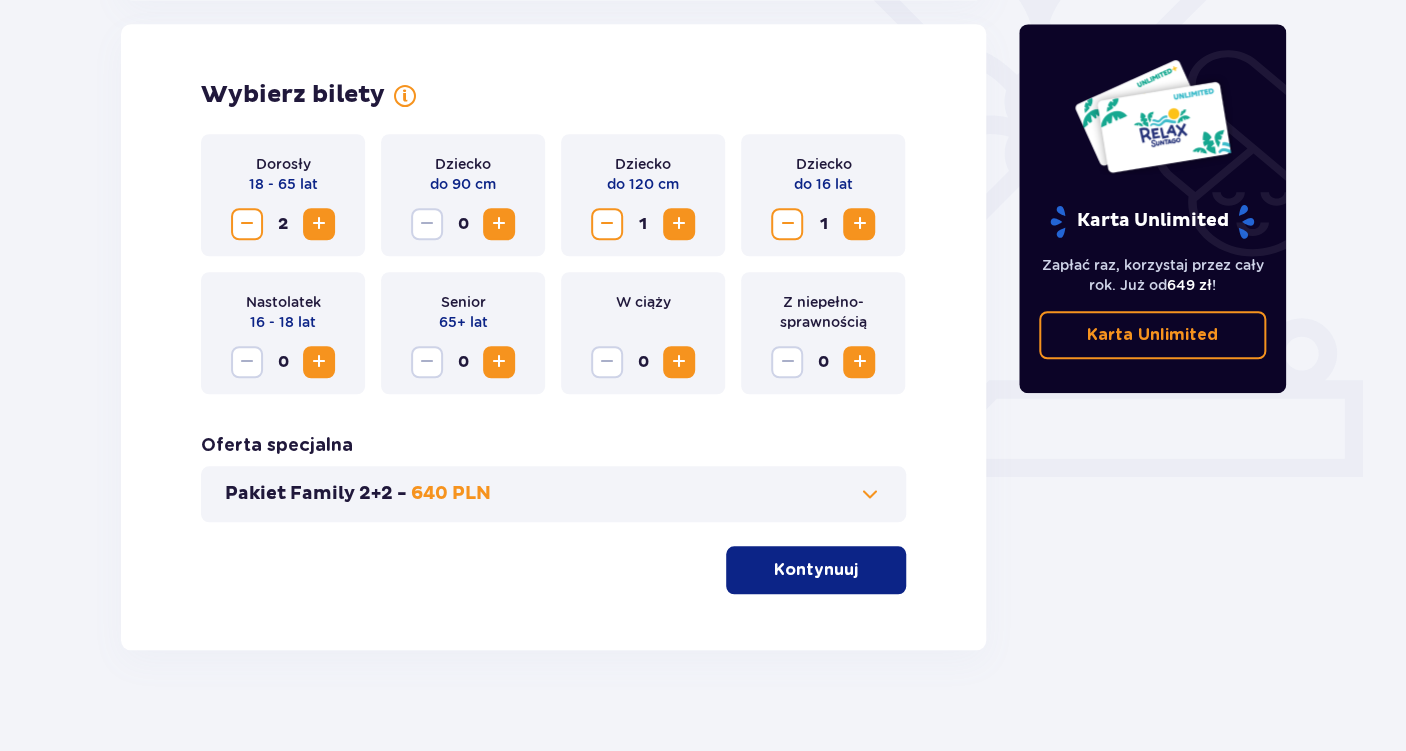 click on "Kontynuuj" at bounding box center [816, 570] 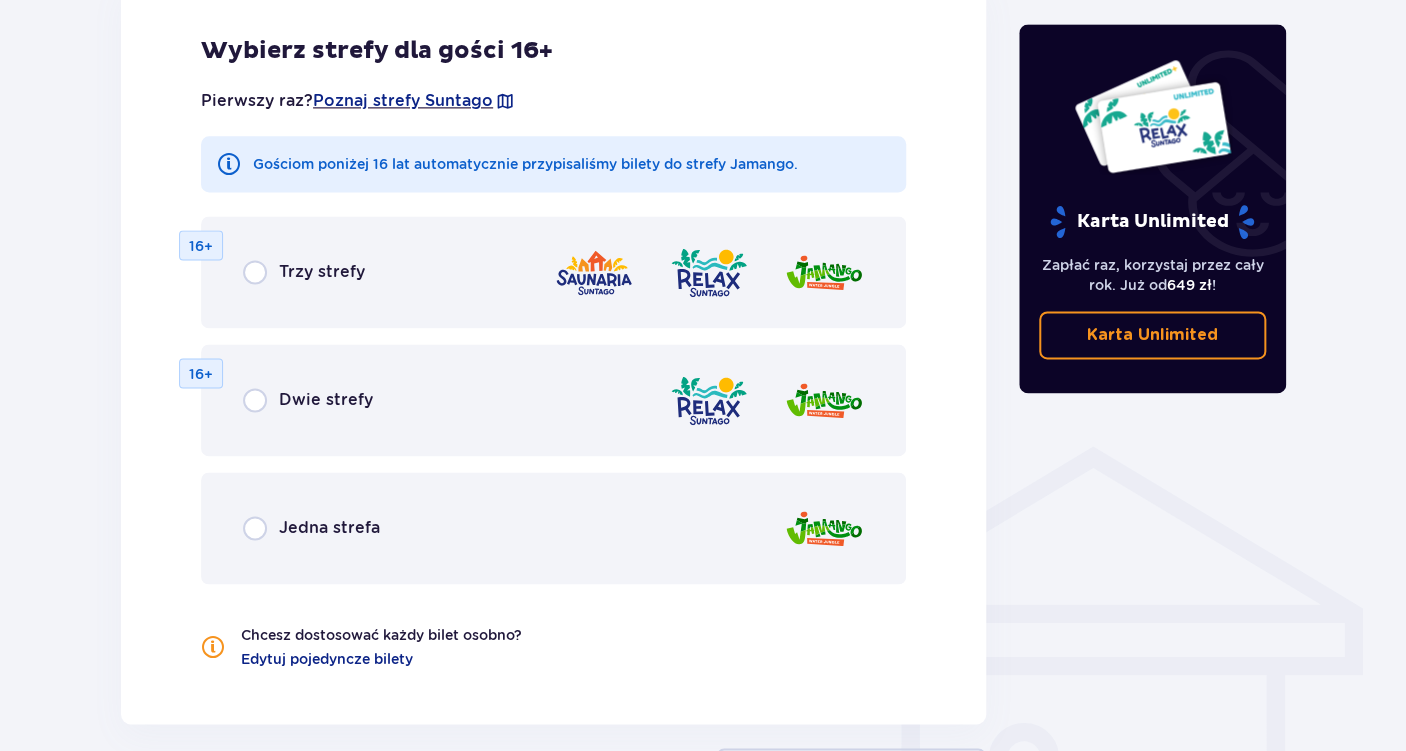scroll, scrollTop: 1216, scrollLeft: 0, axis: vertical 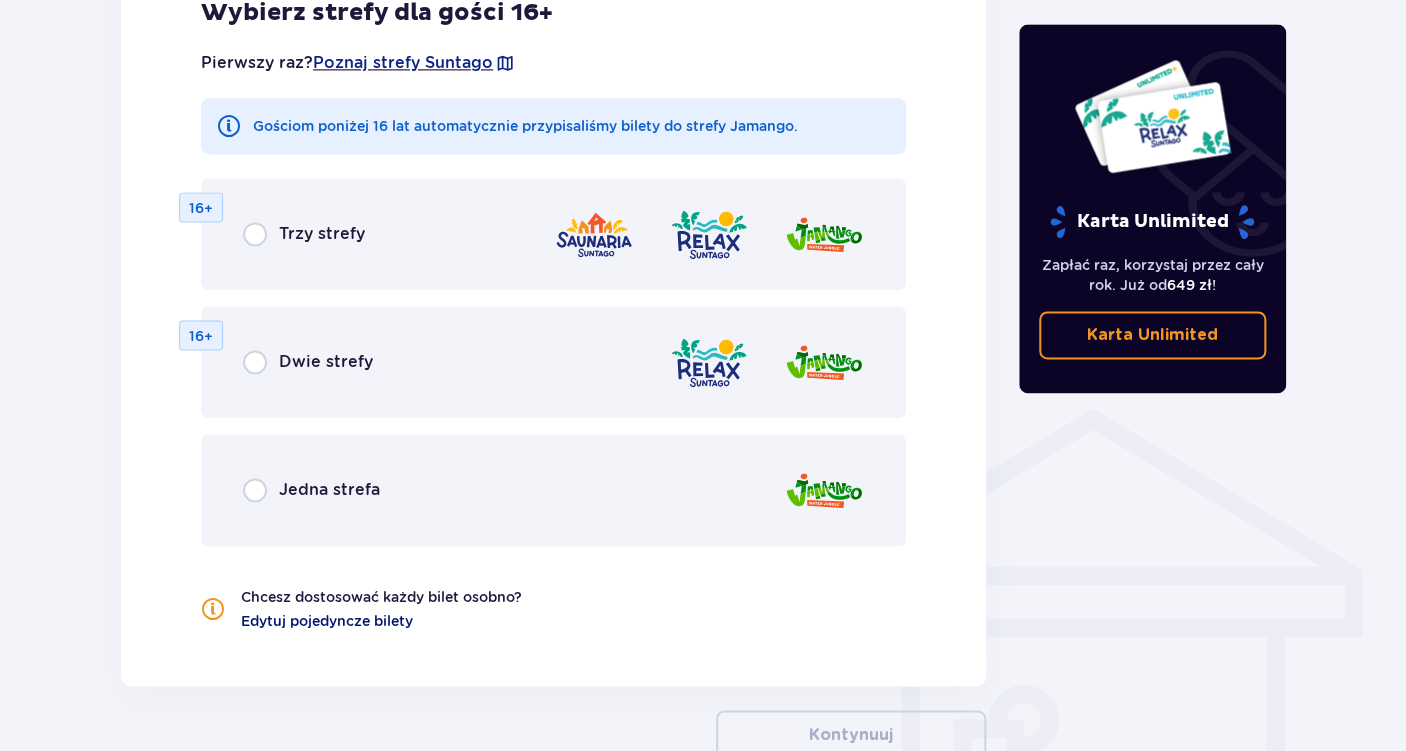 click on "Edytuj pojedyncze bilety" at bounding box center [327, 620] 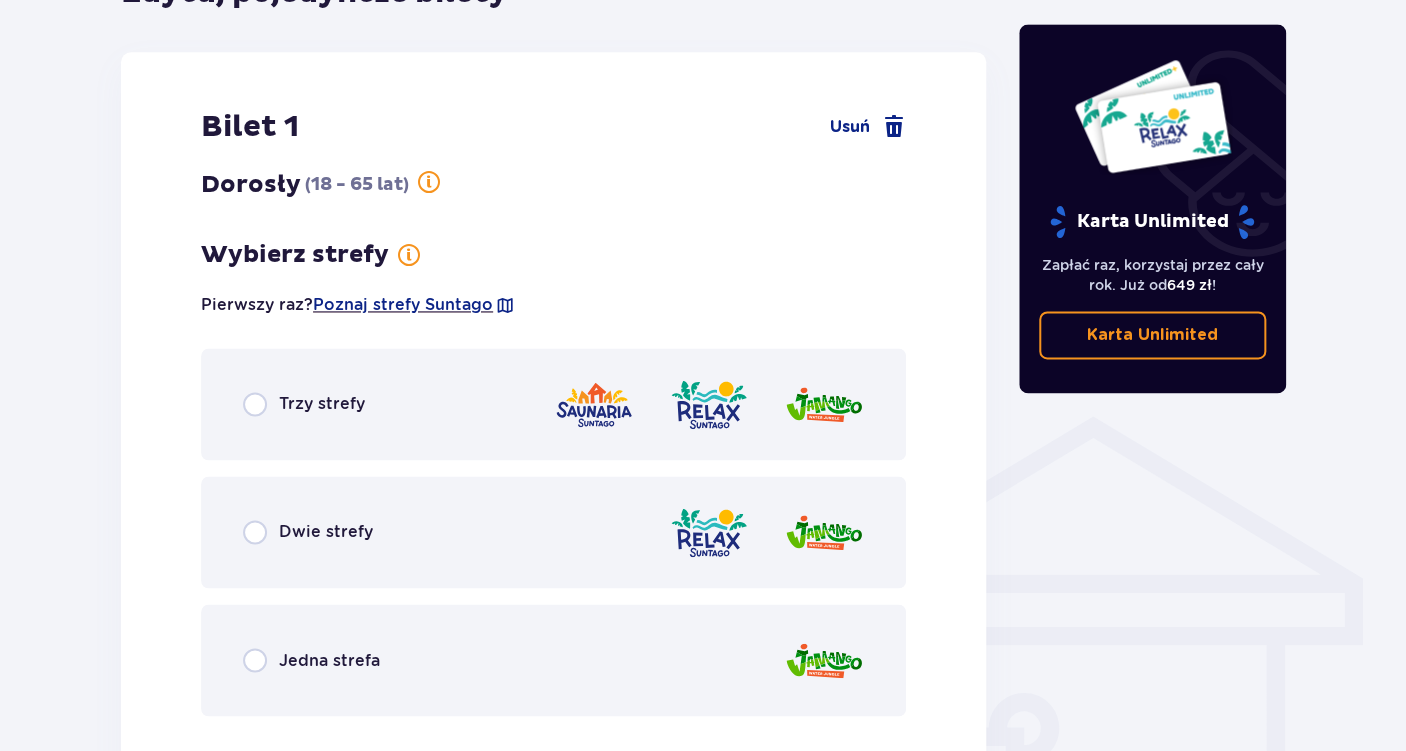 scroll, scrollTop: 1321, scrollLeft: 0, axis: vertical 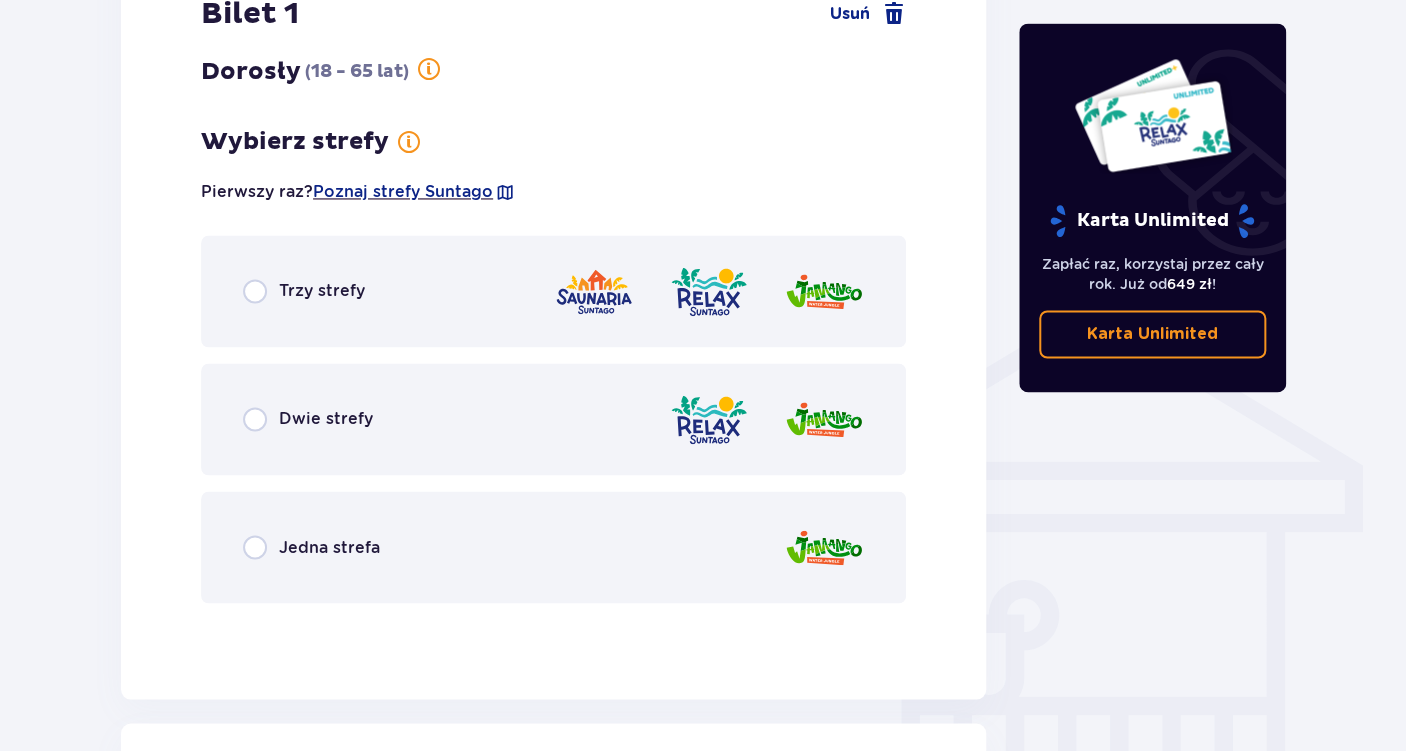 click on "Jedna strefa" at bounding box center [329, 547] 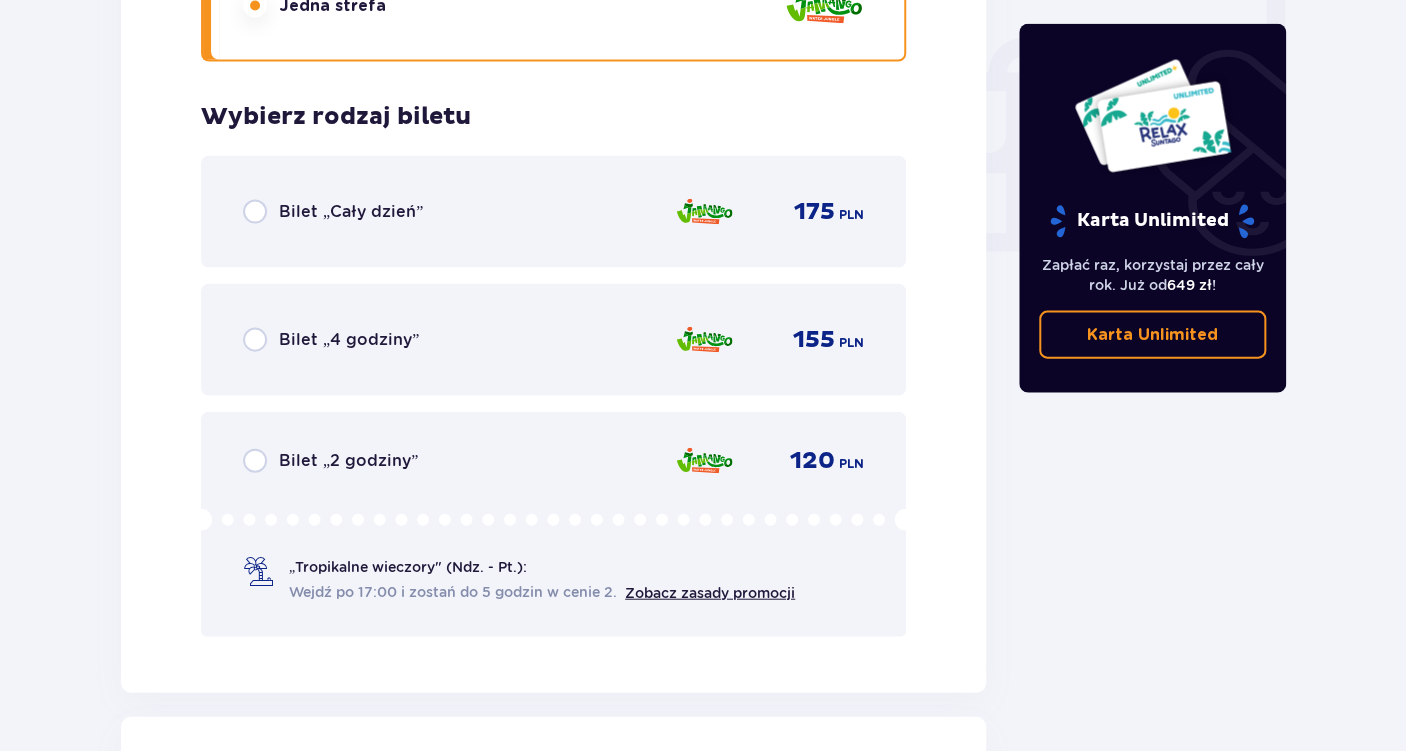 scroll, scrollTop: 1940, scrollLeft: 0, axis: vertical 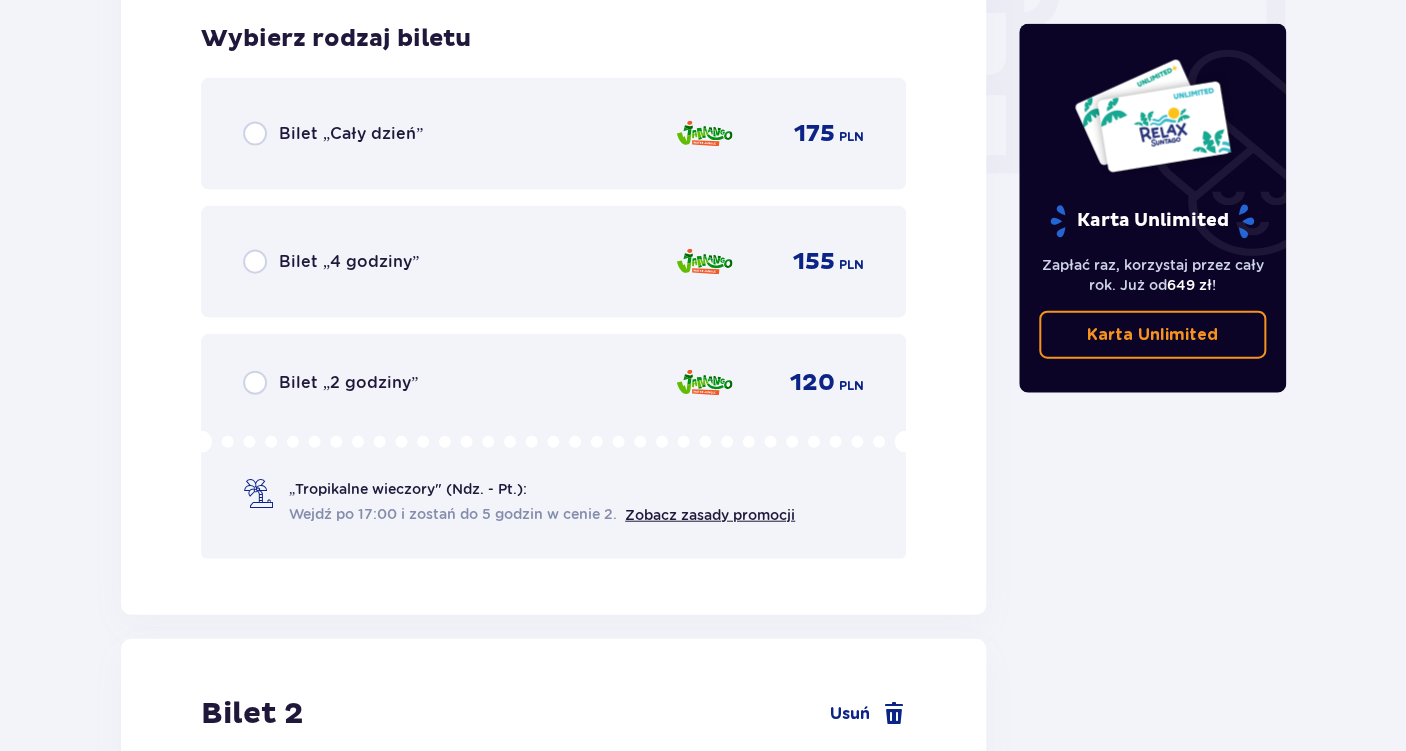 click on "Bilet „Cały dzień”" at bounding box center (351, 134) 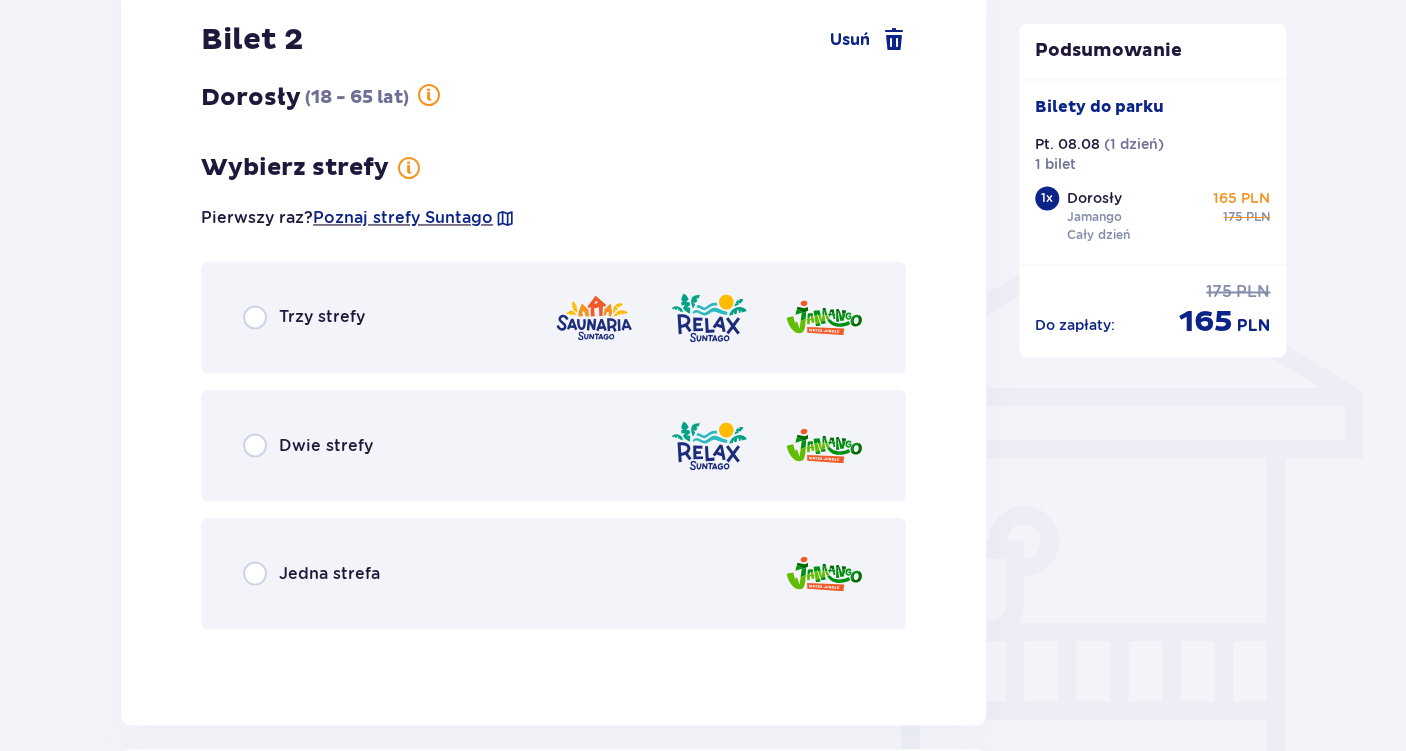scroll, scrollTop: 1447, scrollLeft: 0, axis: vertical 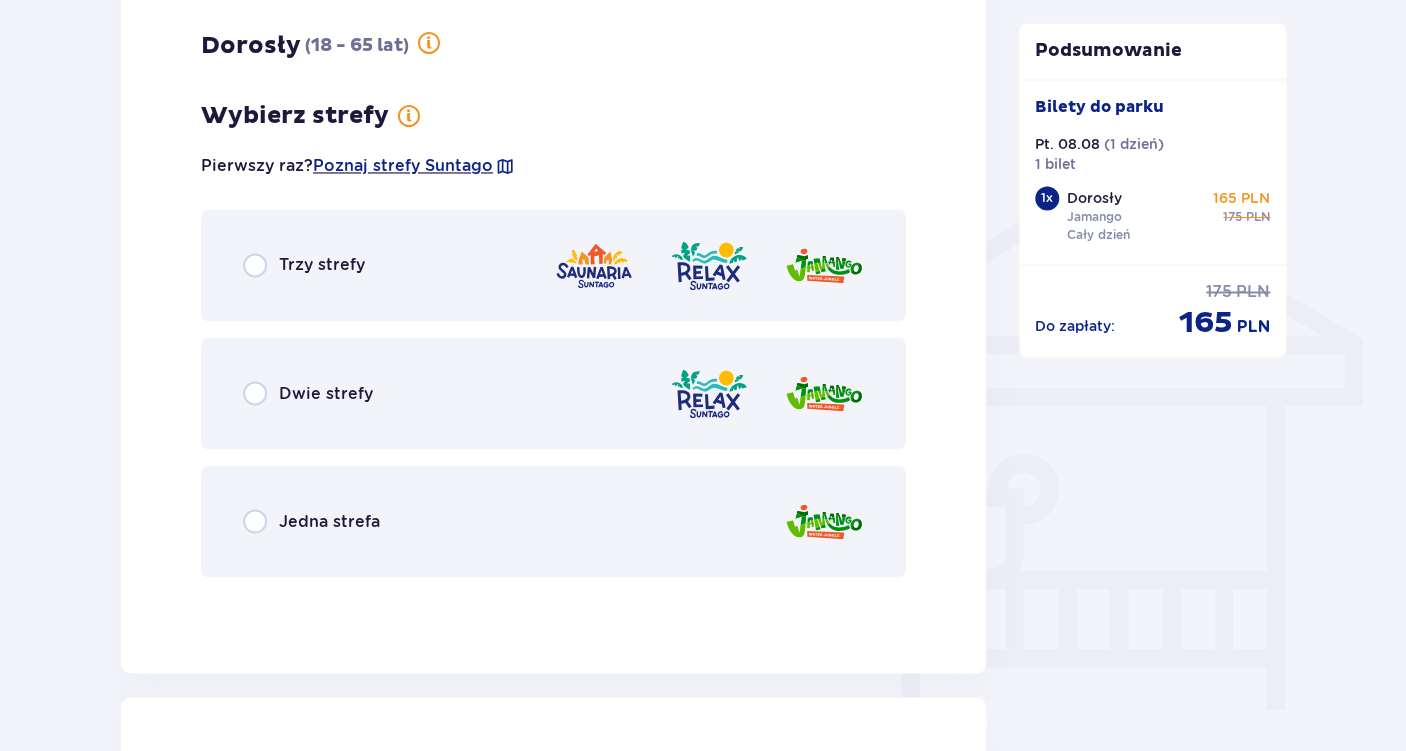 click on "Jedna strefa" at bounding box center [329, 521] 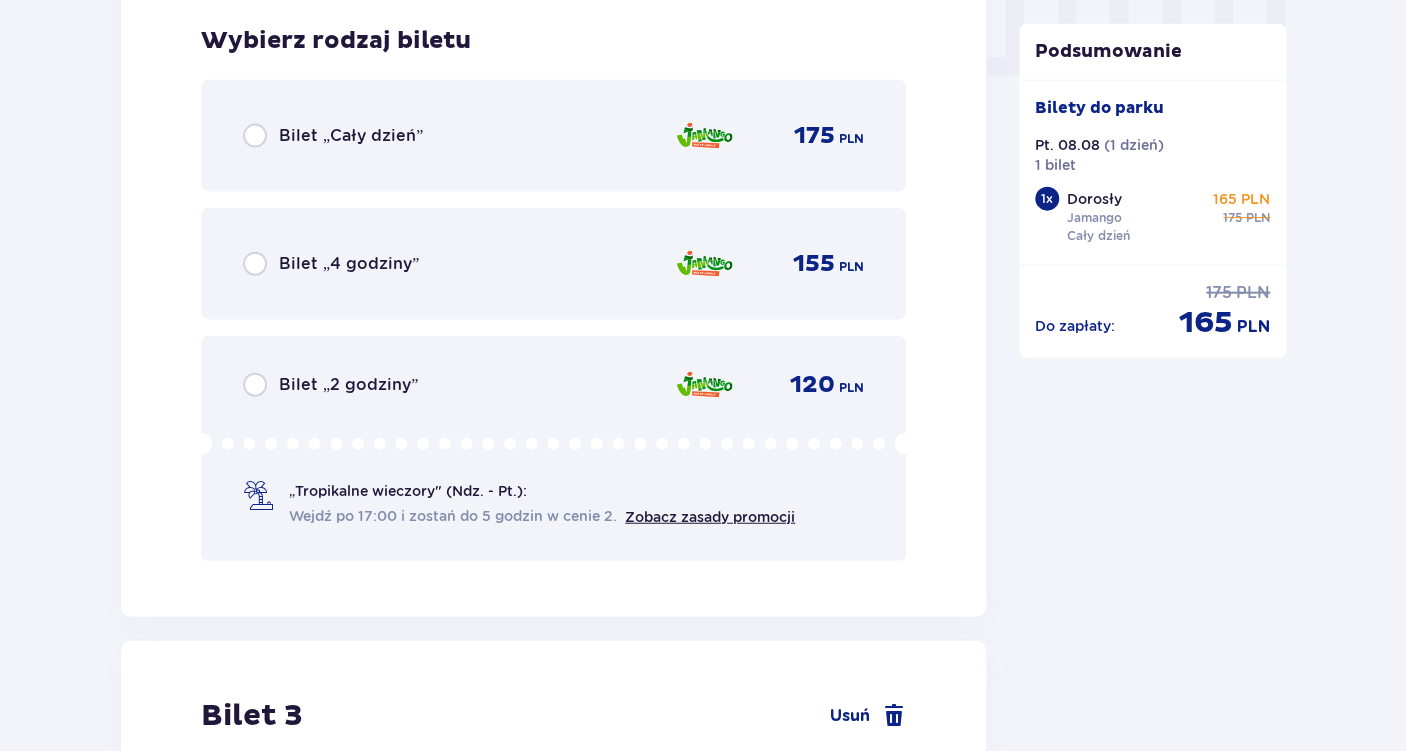 scroll, scrollTop: 2039, scrollLeft: 0, axis: vertical 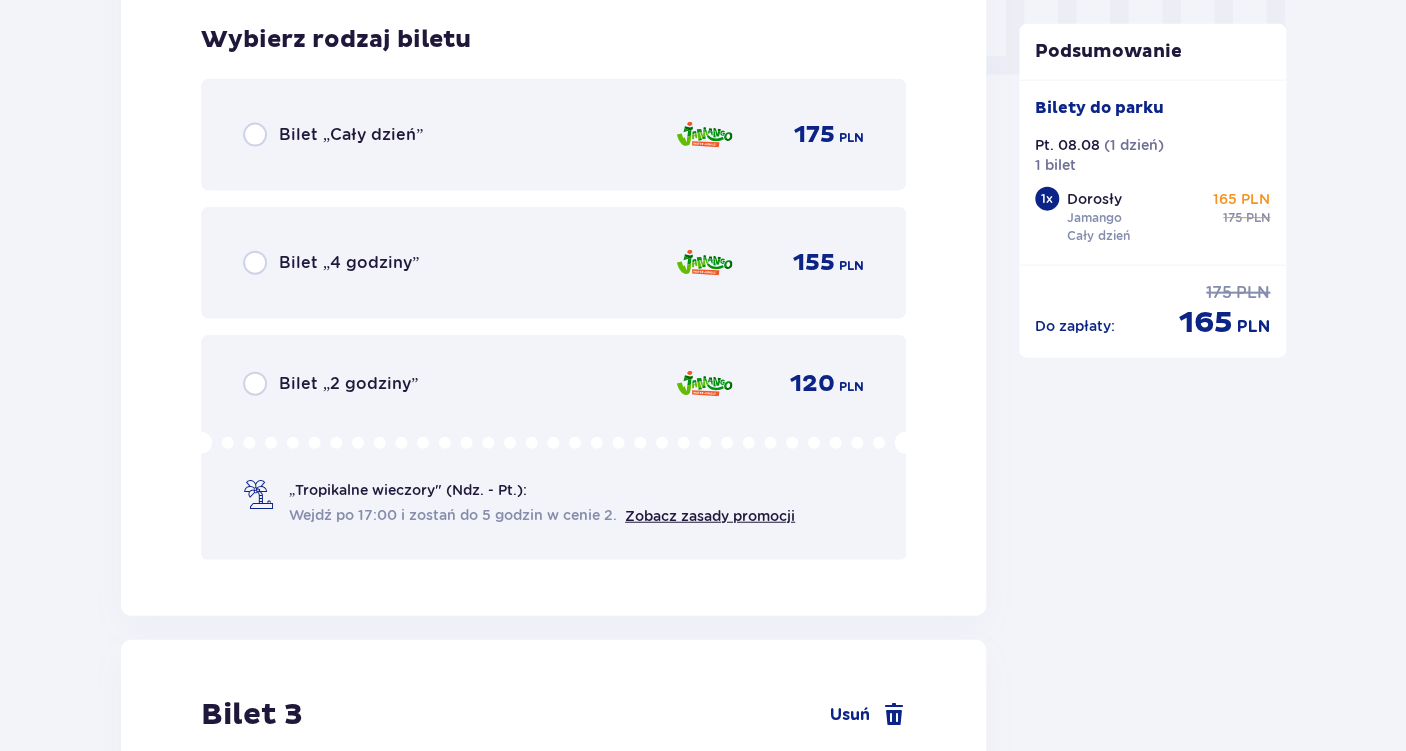 click on "Bilet „Cały dzień”" at bounding box center (351, 135) 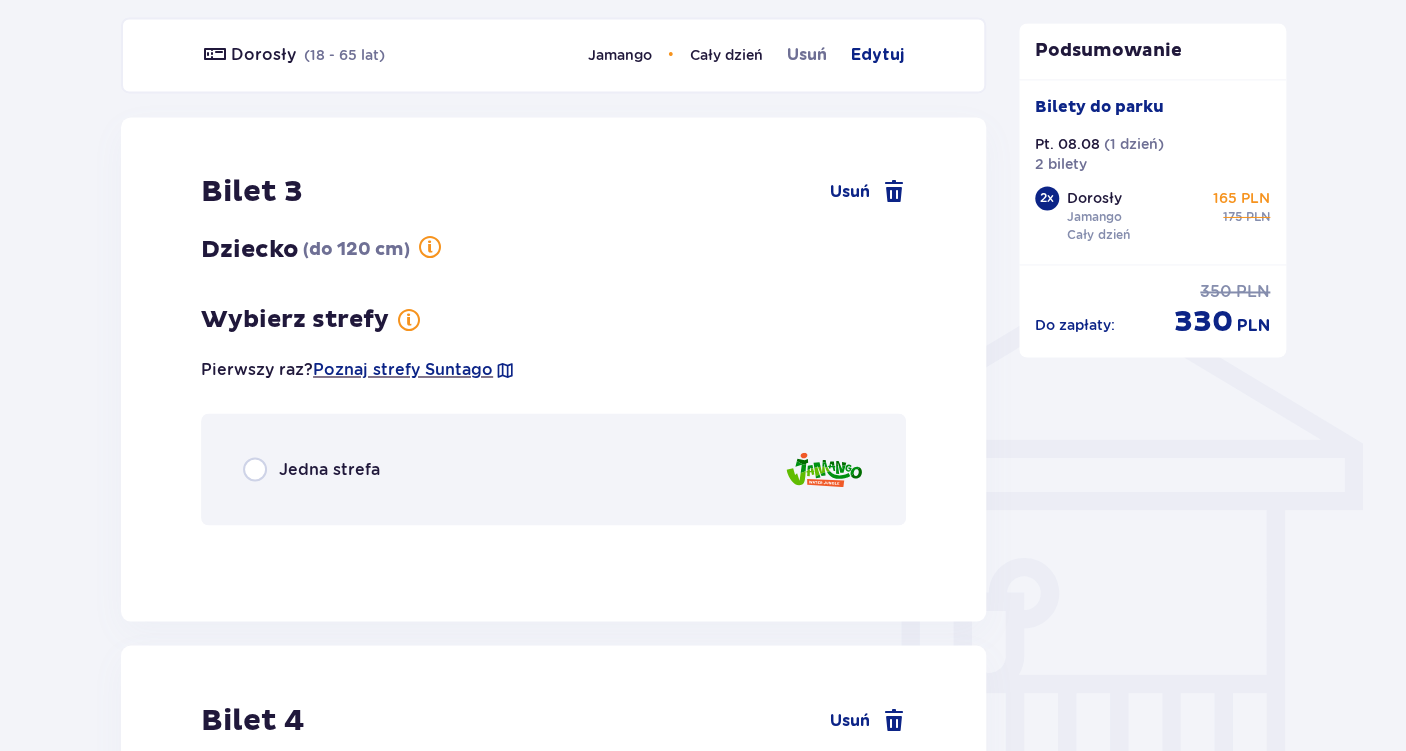 scroll, scrollTop: 1335, scrollLeft: 0, axis: vertical 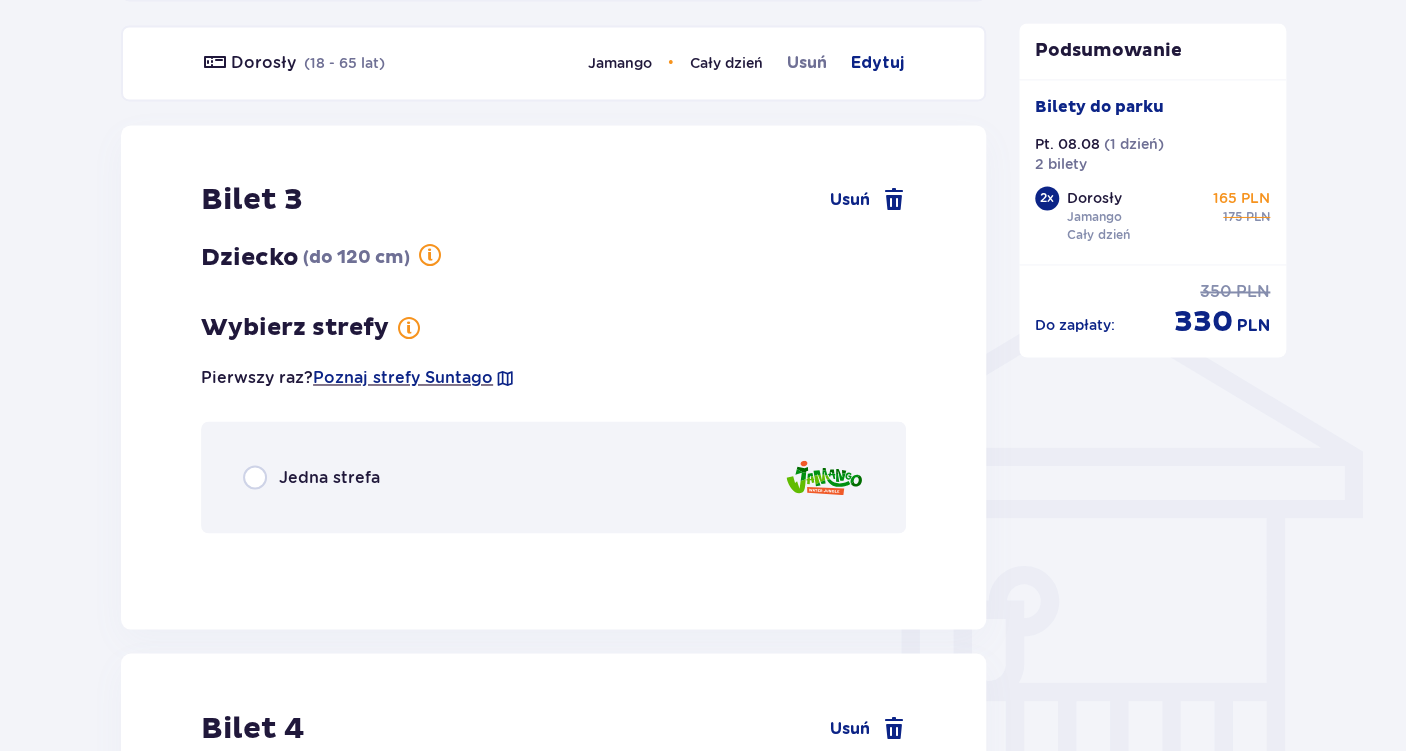 click on "Jedna strefa" at bounding box center (329, 477) 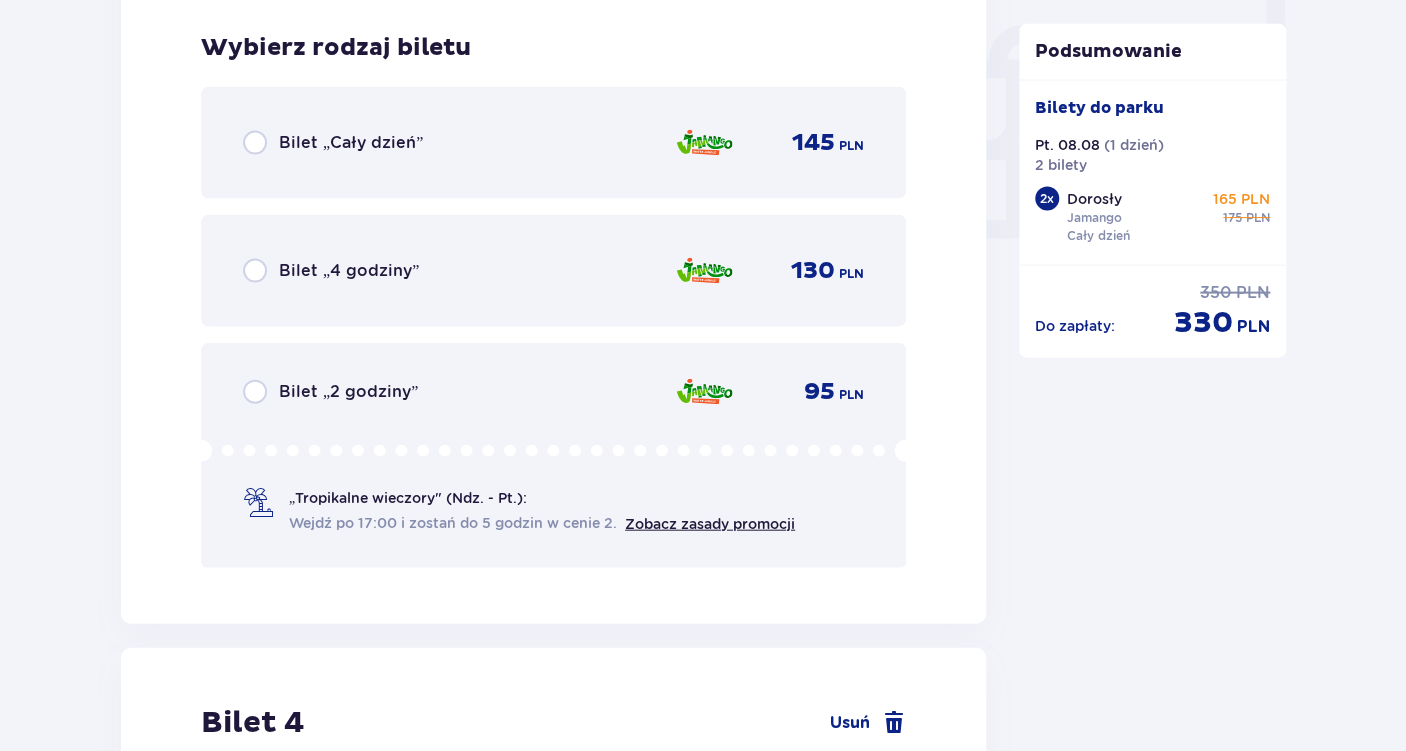scroll, scrollTop: 1882, scrollLeft: 0, axis: vertical 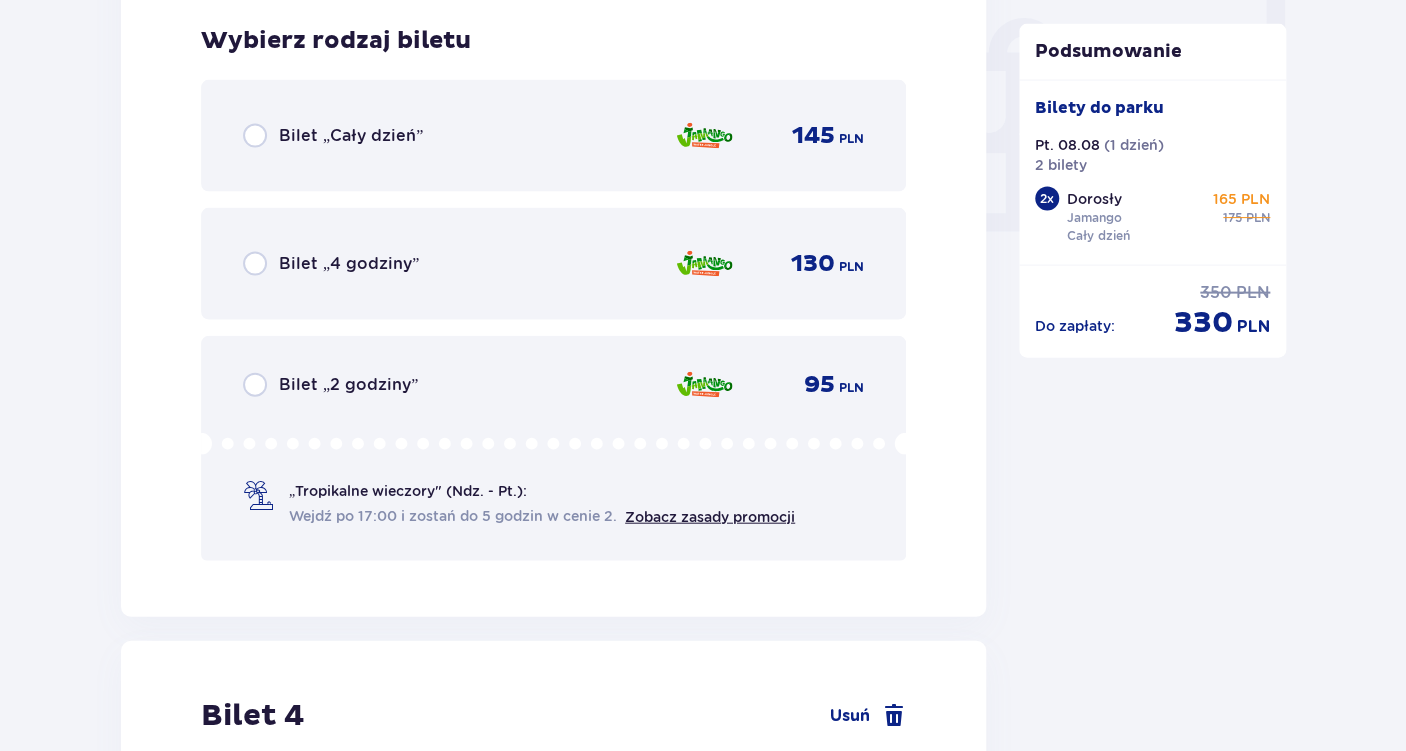 click on "Bilet „Cały dzień”" at bounding box center (351, 136) 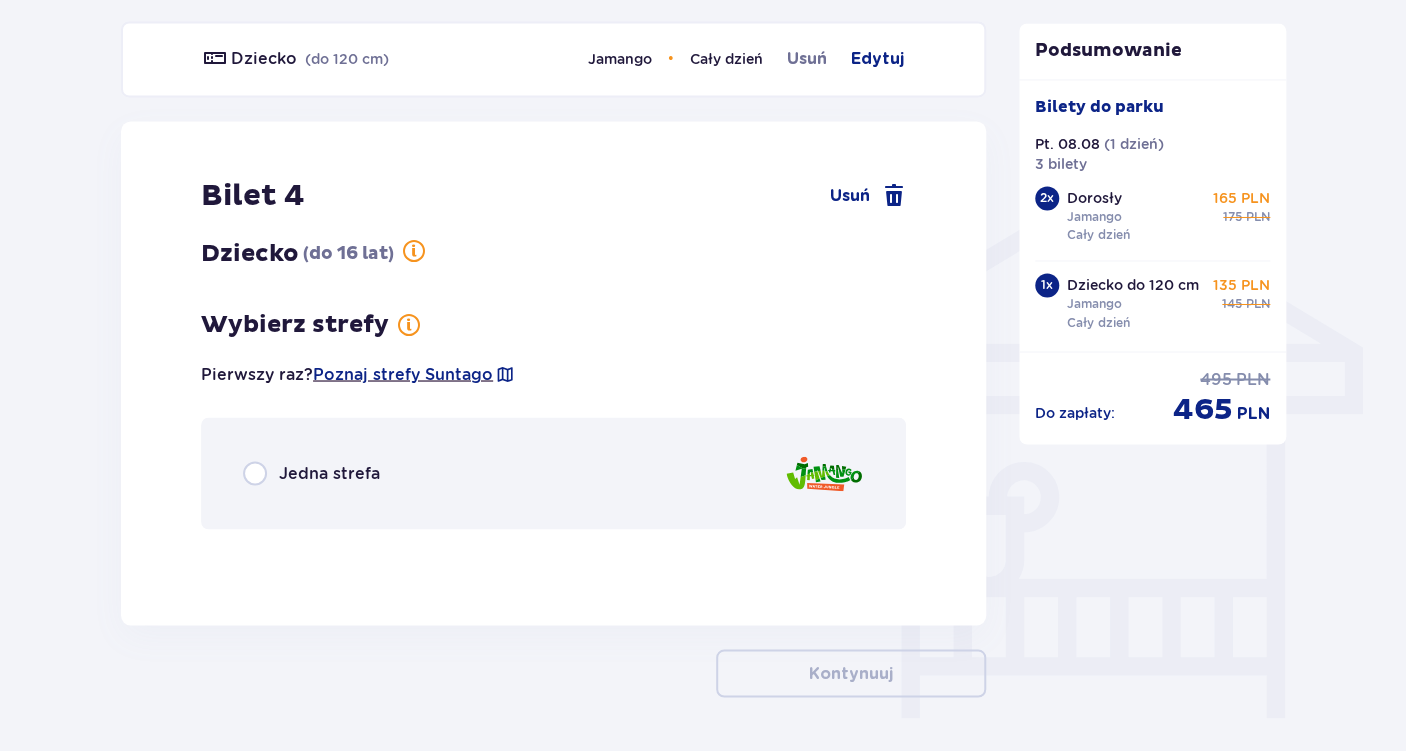 scroll, scrollTop: 1434, scrollLeft: 0, axis: vertical 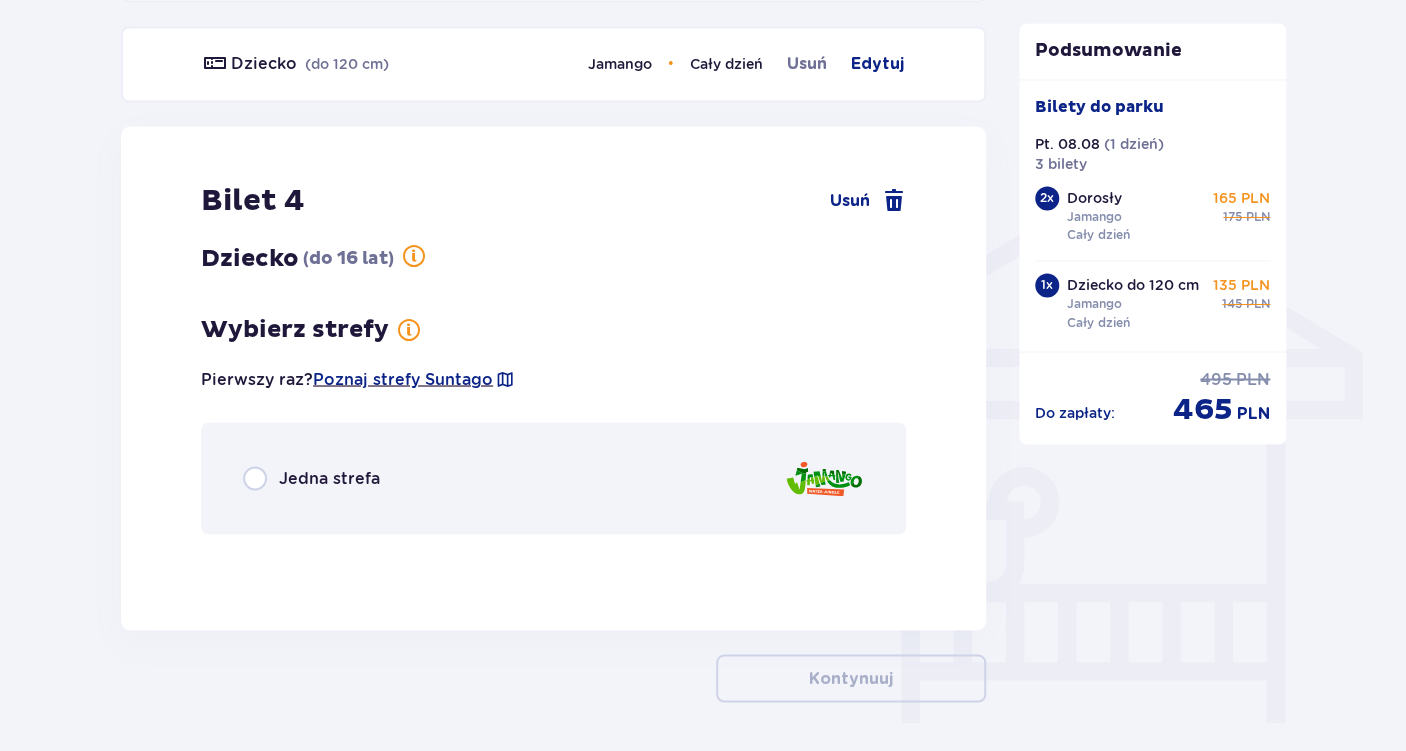 click on "Jedna strefa" at bounding box center [329, 478] 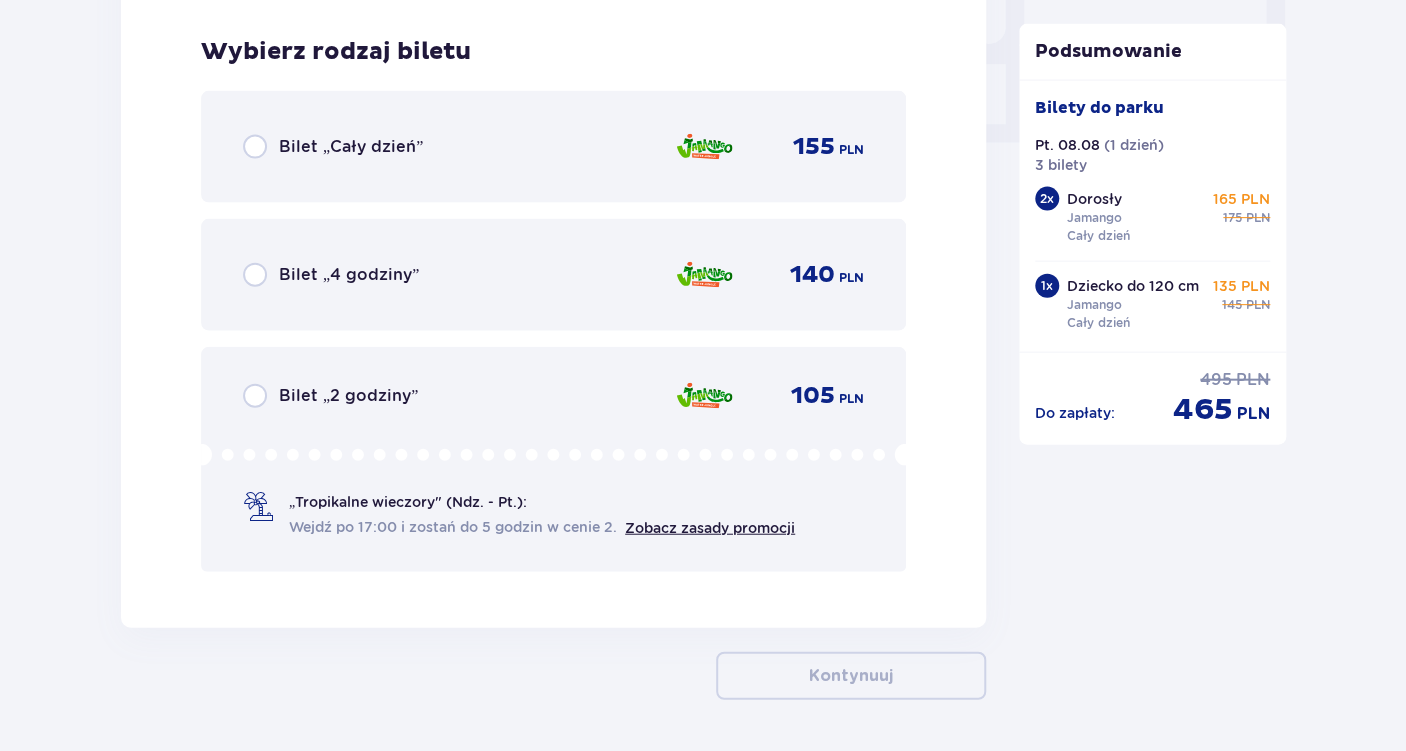 scroll, scrollTop: 1981, scrollLeft: 0, axis: vertical 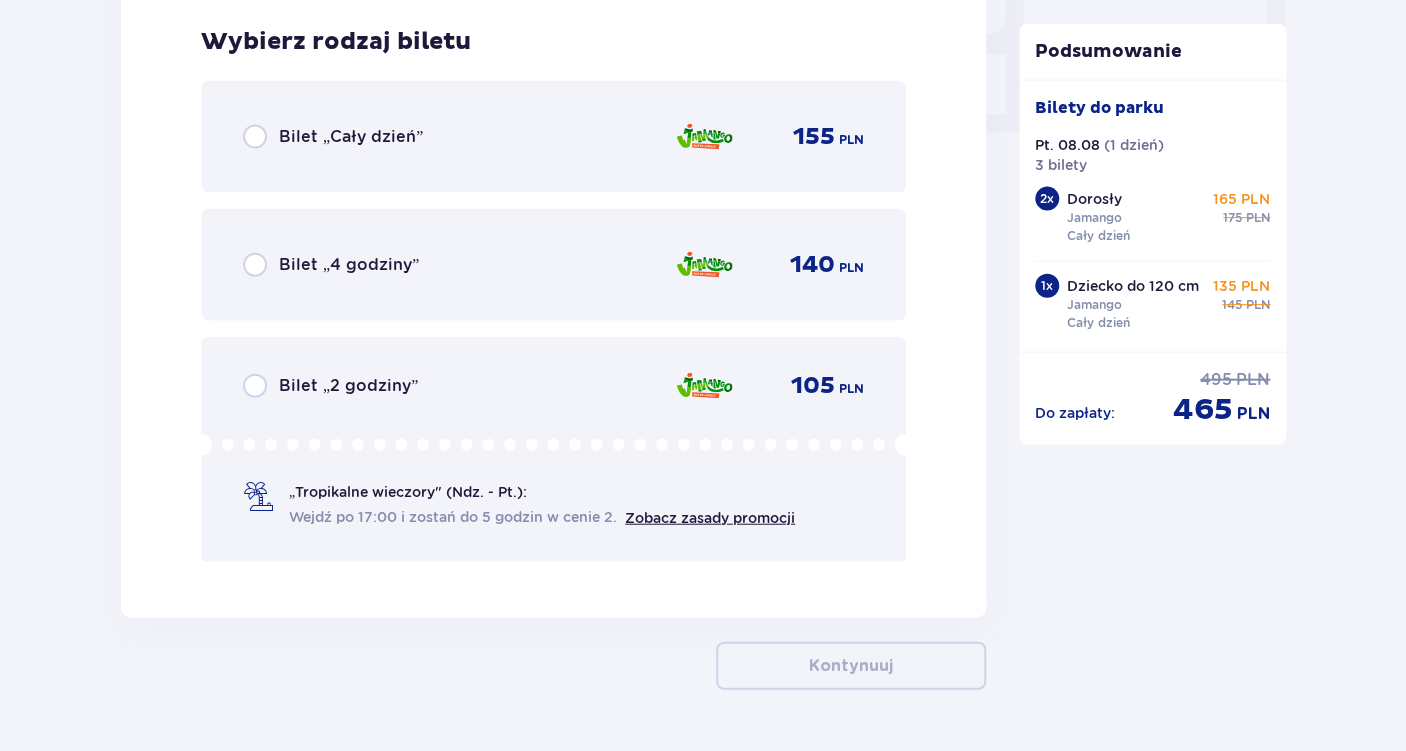 click on "Bilet „Cały dzień”" at bounding box center [351, 137] 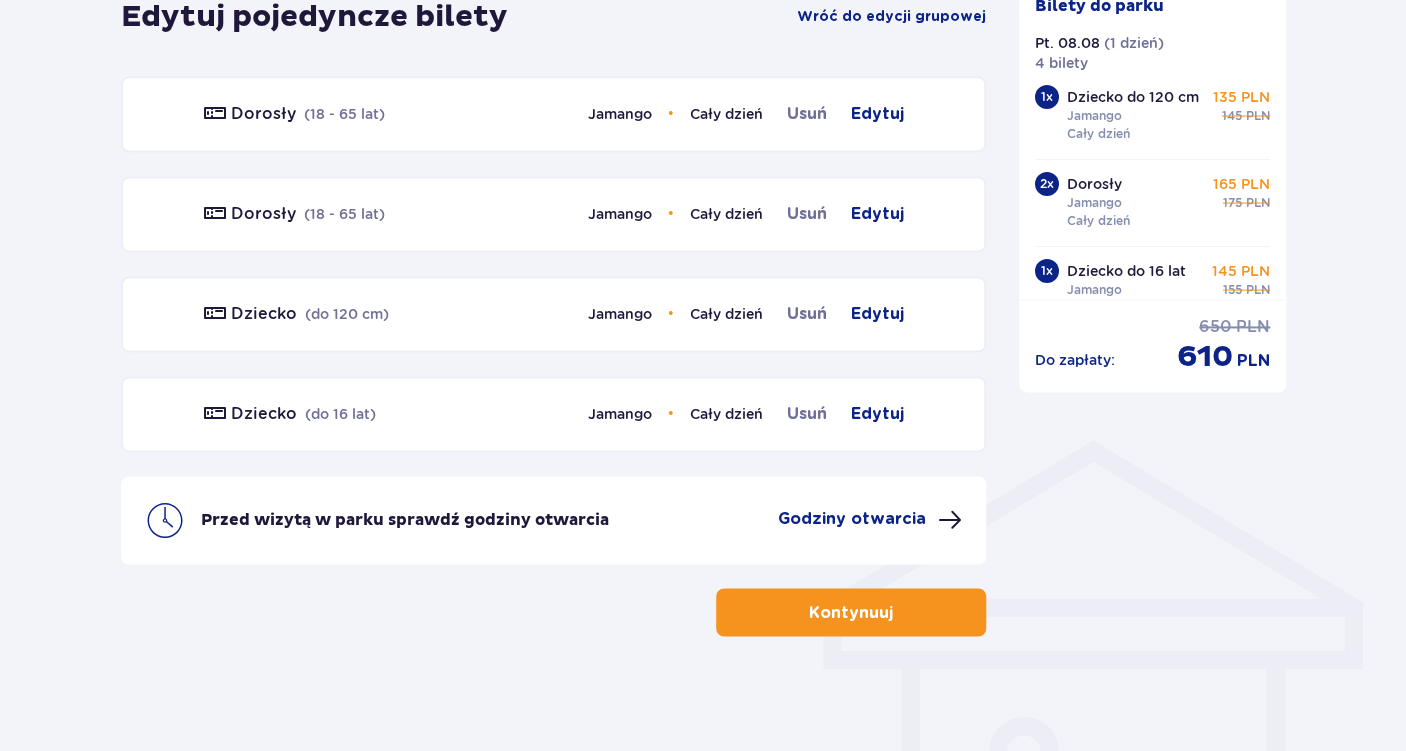 scroll, scrollTop: 1185, scrollLeft: 0, axis: vertical 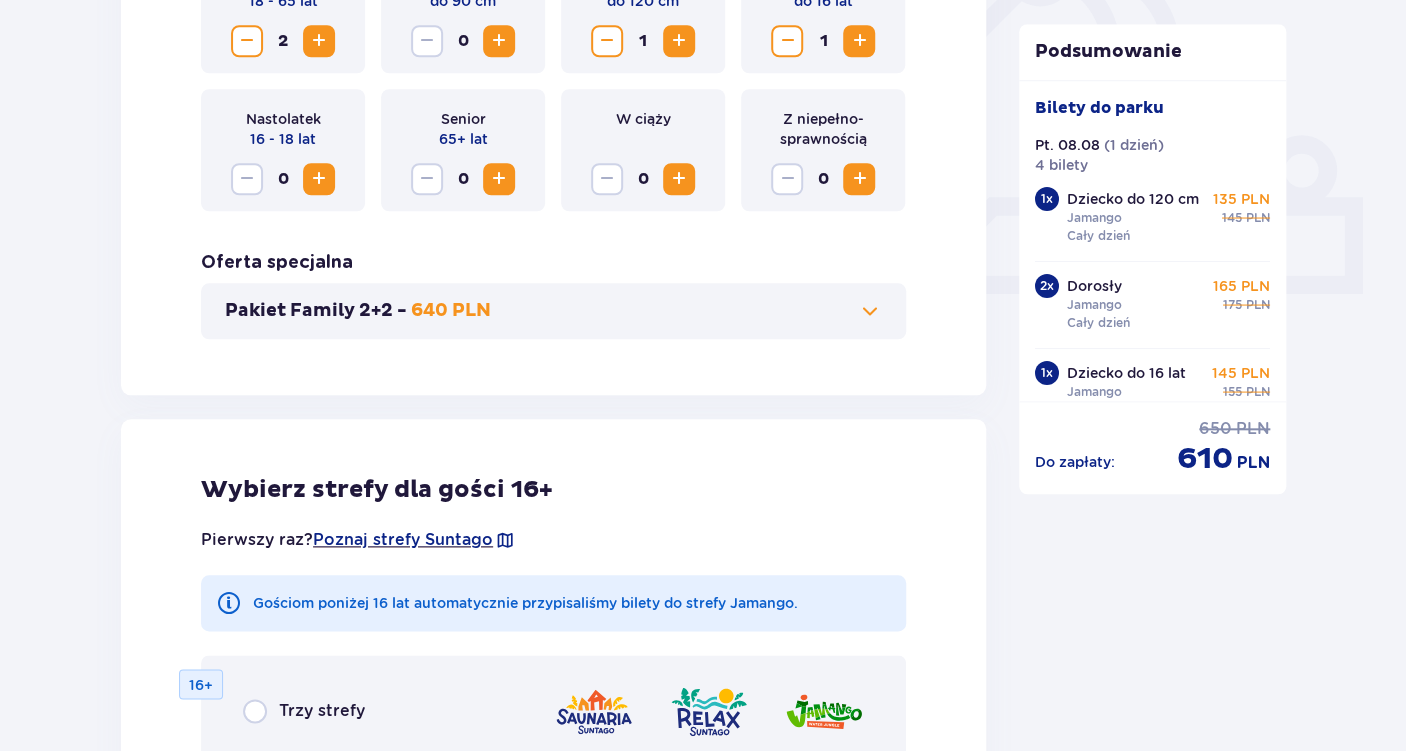 click at bounding box center [870, 311] 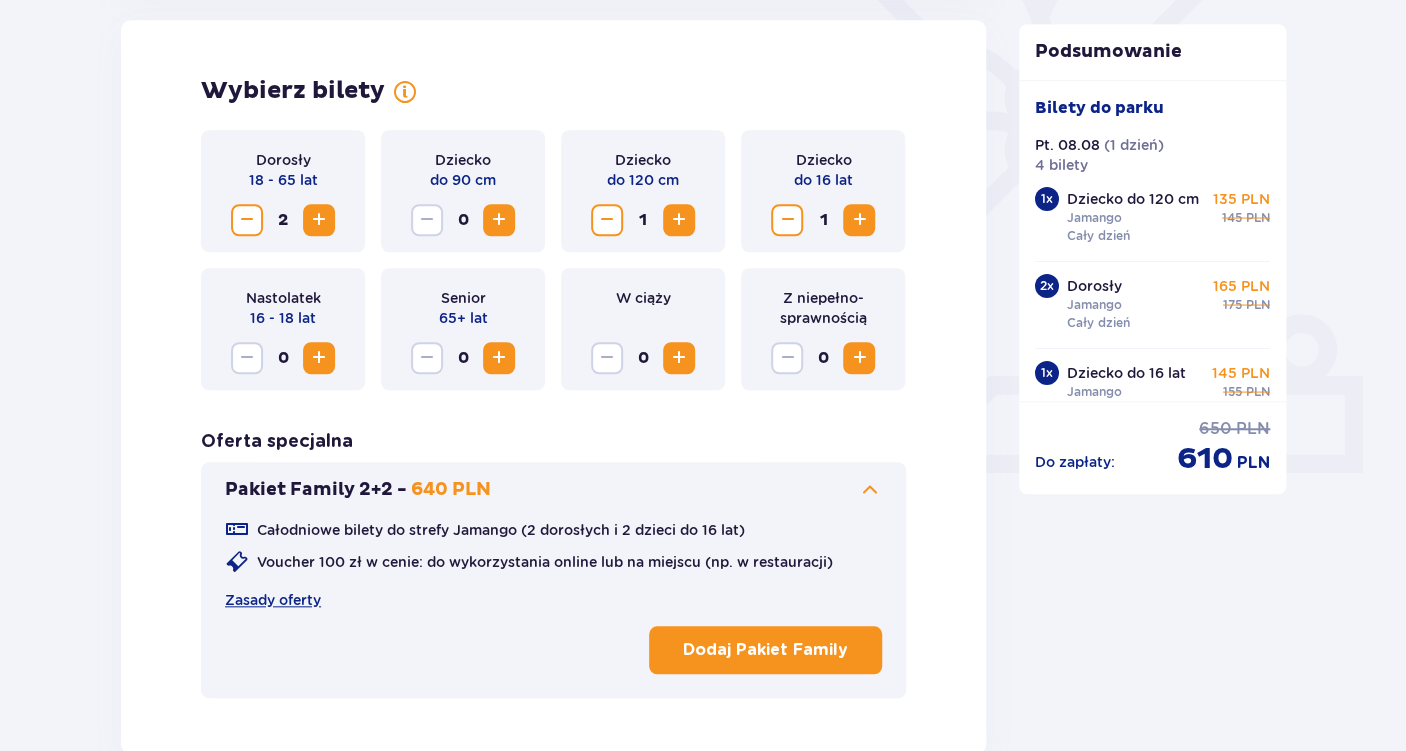 scroll, scrollTop: 556, scrollLeft: 0, axis: vertical 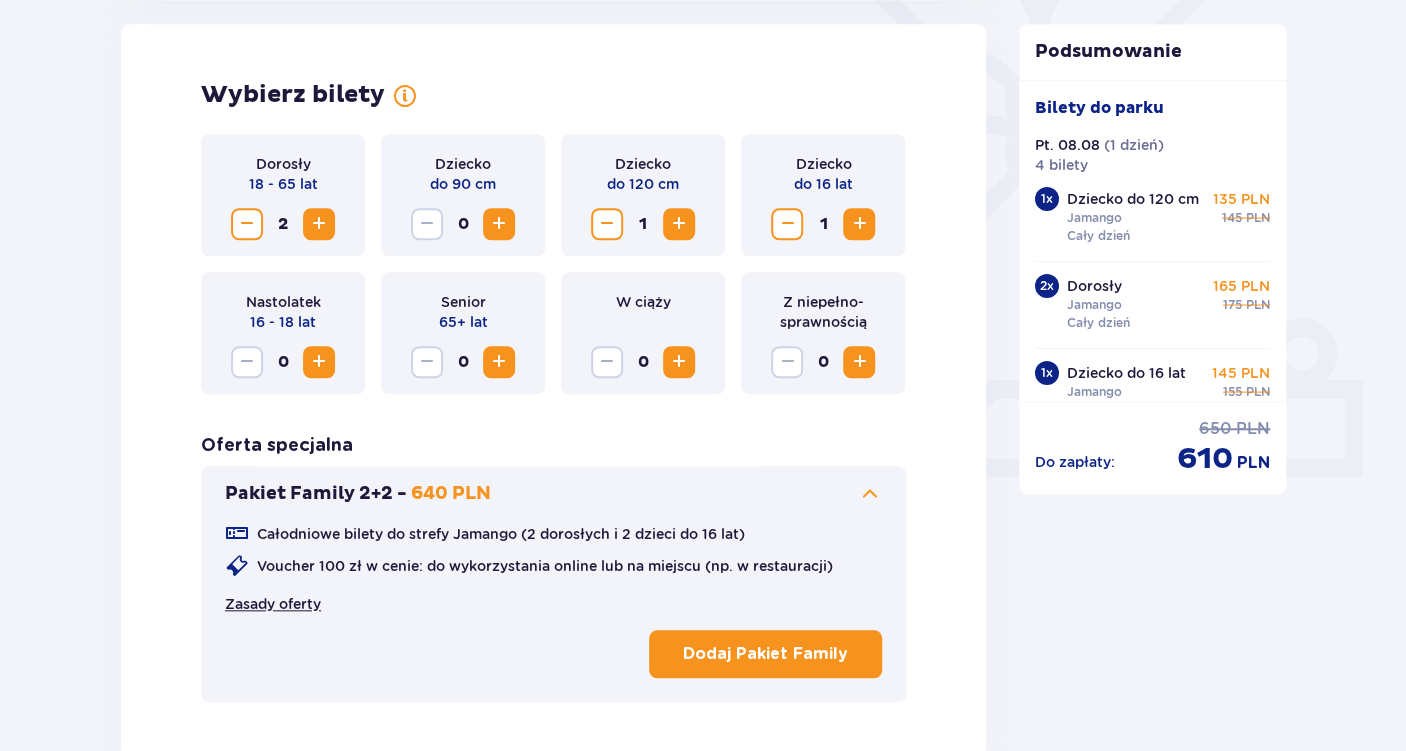 click on "Zasady oferty" at bounding box center [273, 604] 